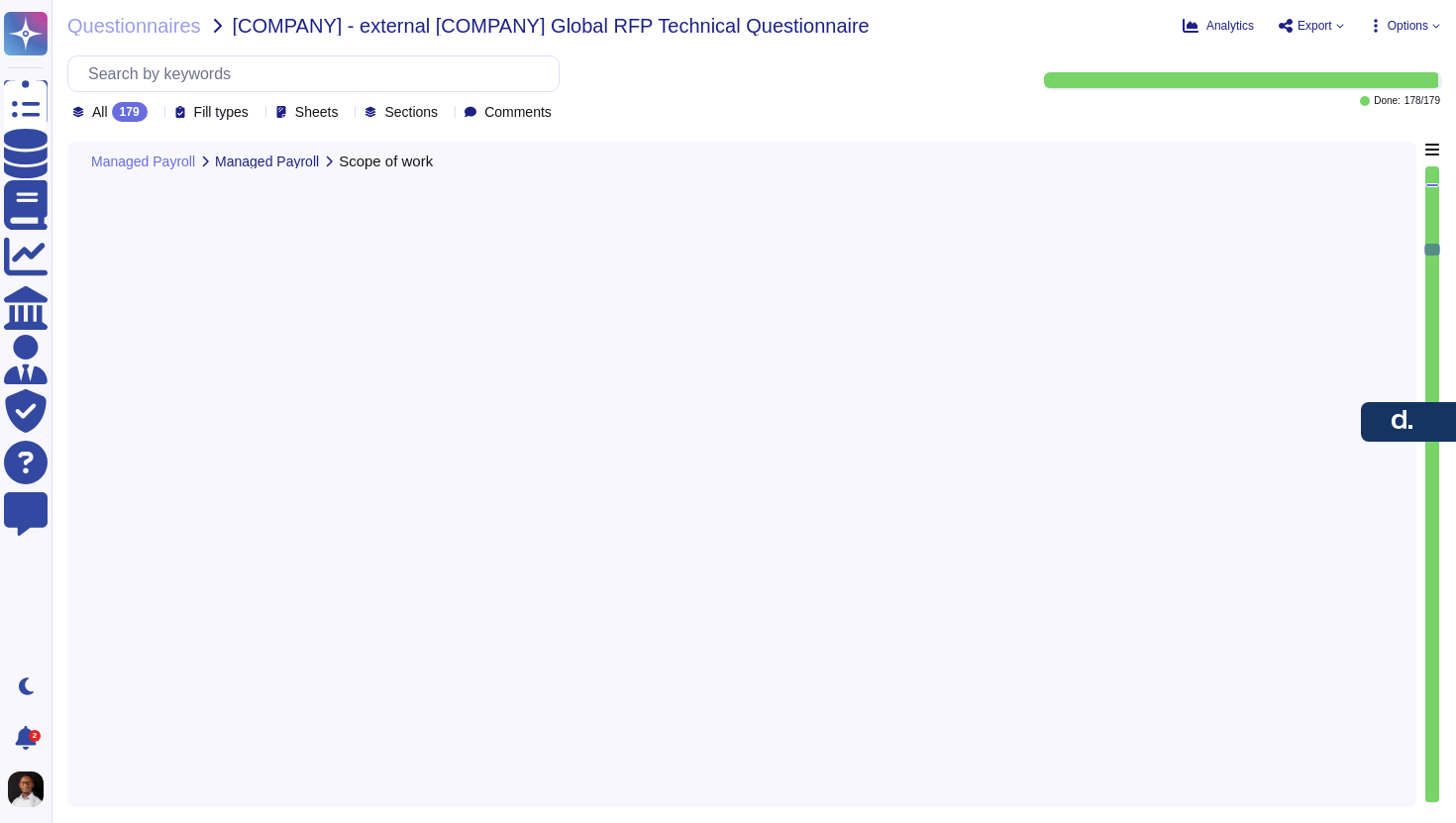 scroll, scrollTop: 0, scrollLeft: 0, axis: both 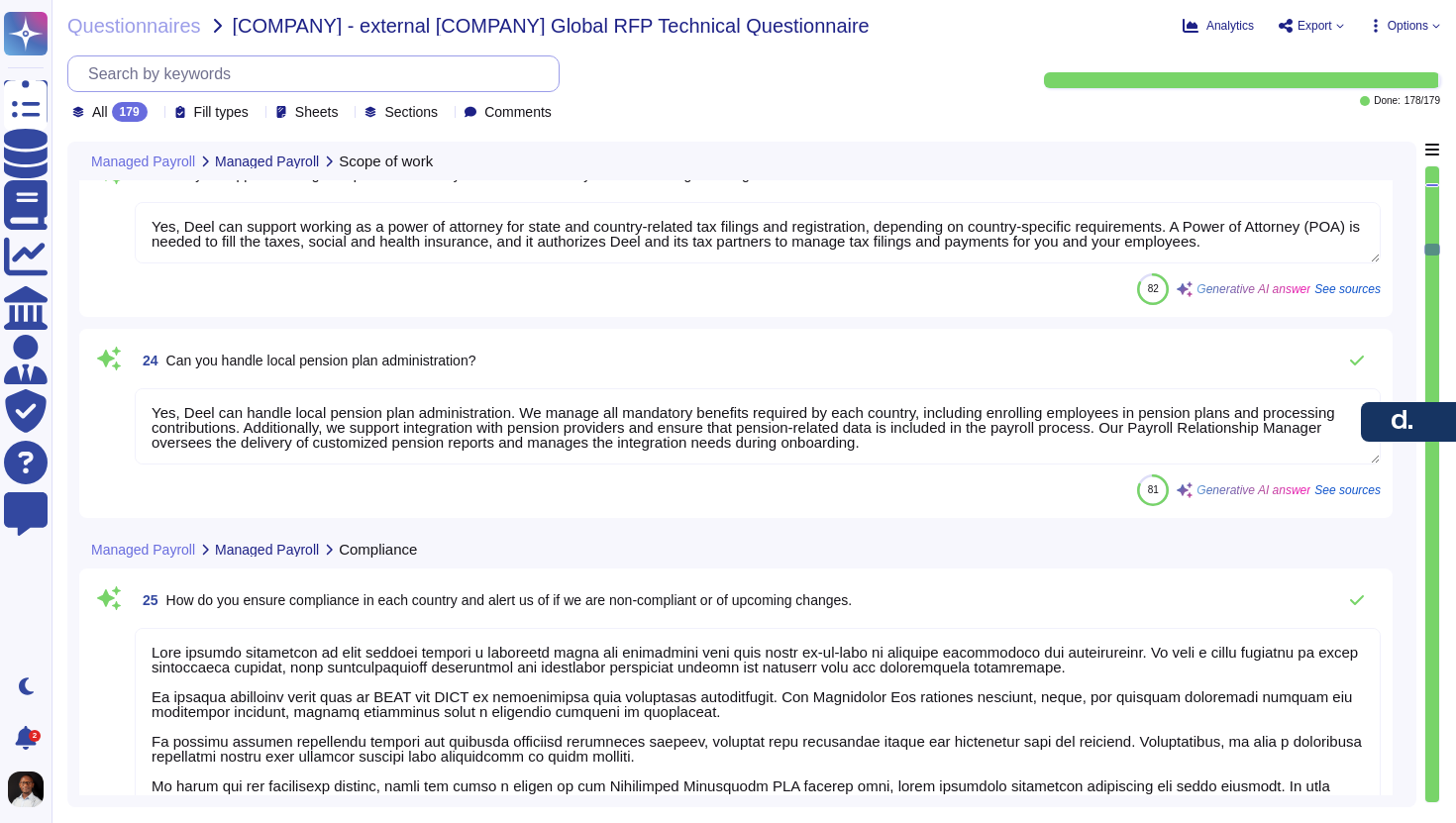 click at bounding box center (318, 73) 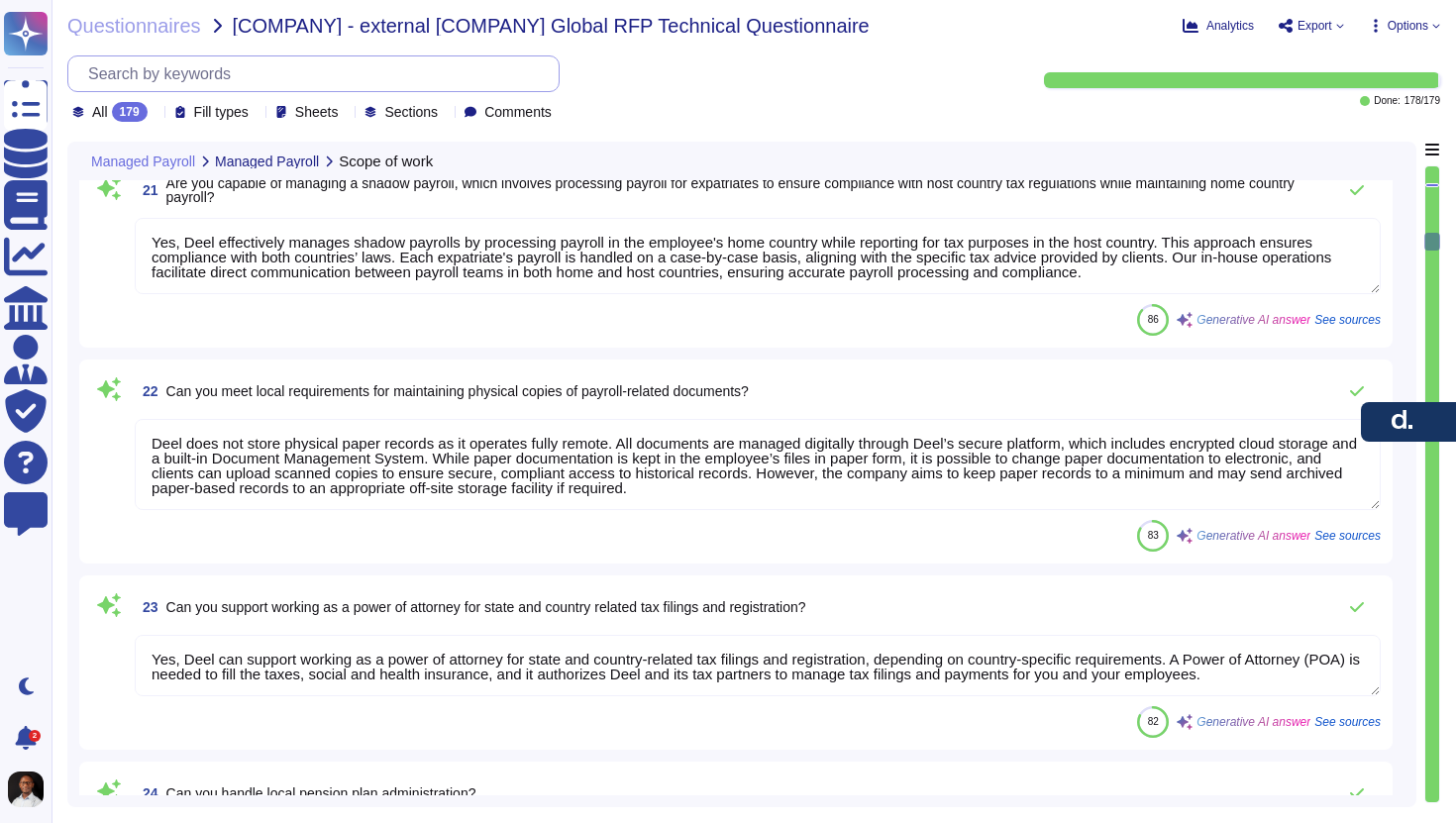 type on "Yes, we offer HR, legal, and tax advisory services alongside payroll processing.
Specific HR services included are:
- Training
- Employee relations support
- HR policies
- Family Medical Leave Act management (FMLA)
- Employee handbooks
- Job descriptions
Additionally, we provide legal support for global HR projects and tax administration services, ensuring compliance with local regulations." 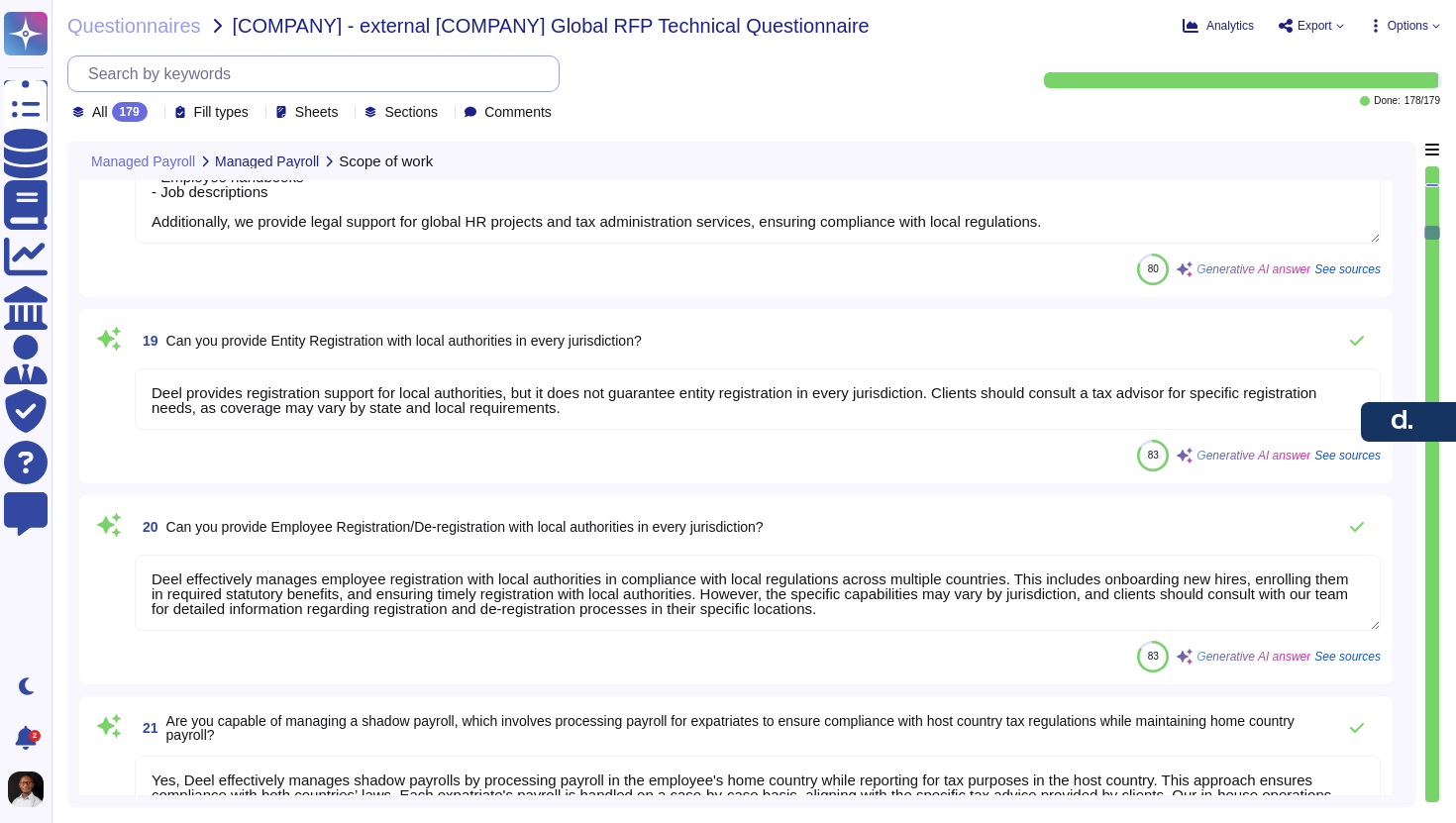 type on "Yes, we provide all relevant end-of-year payroll processing reports, including W-2 forms, 1099 forms, and tax reports. The Deel platform automates the generation of these forms for all employees and contractors paid through the platform during the year. Additionally, we ensure compliance with local payroll tax regulations, including the necessary reports for state and local tax obligations. Clients can also access Year-to-Date (YTD) Payroll Reports, which include detailed payroll information from the beginning of the fiscal year to the current date." 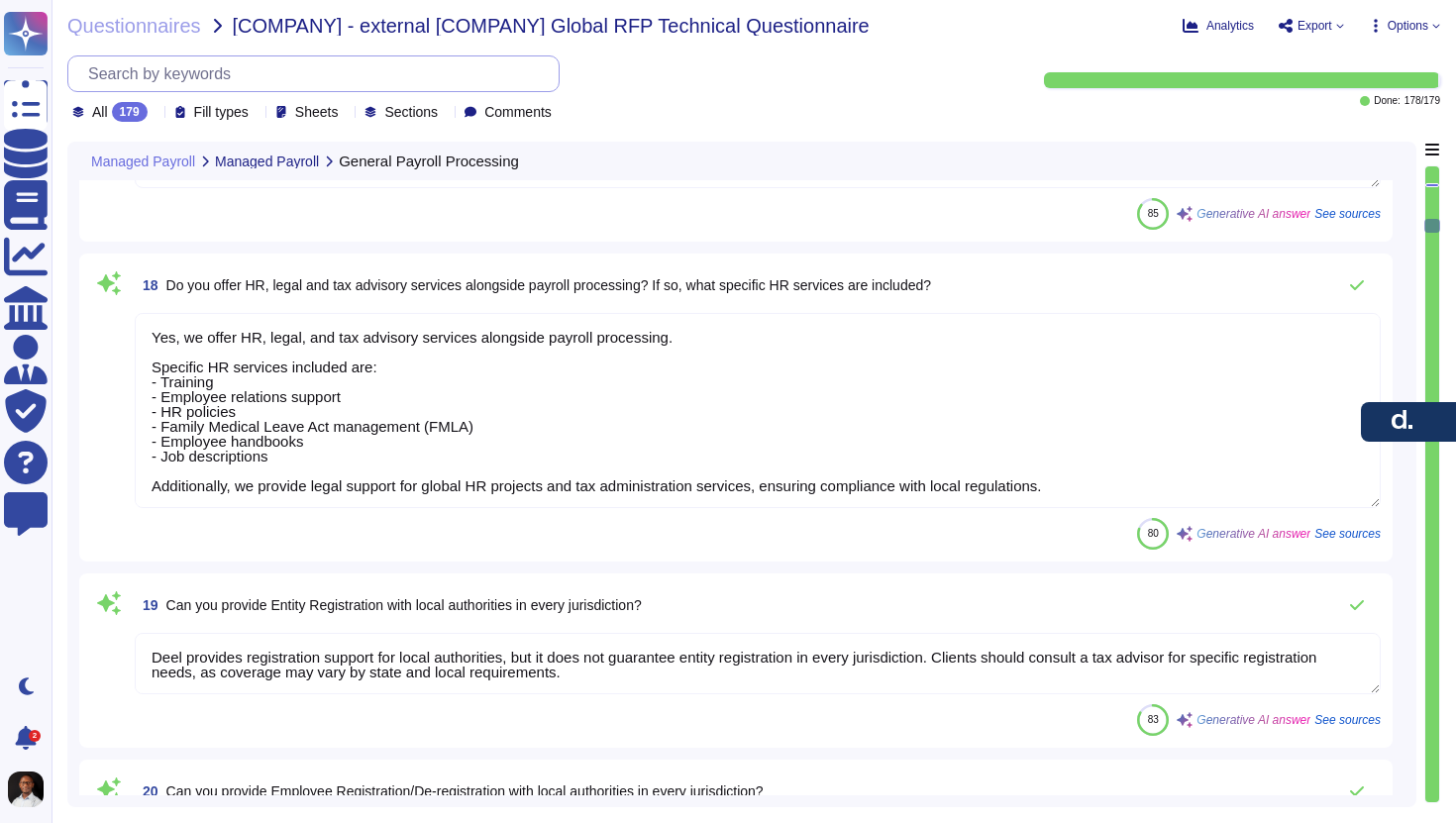 scroll, scrollTop: 4921, scrollLeft: 0, axis: vertical 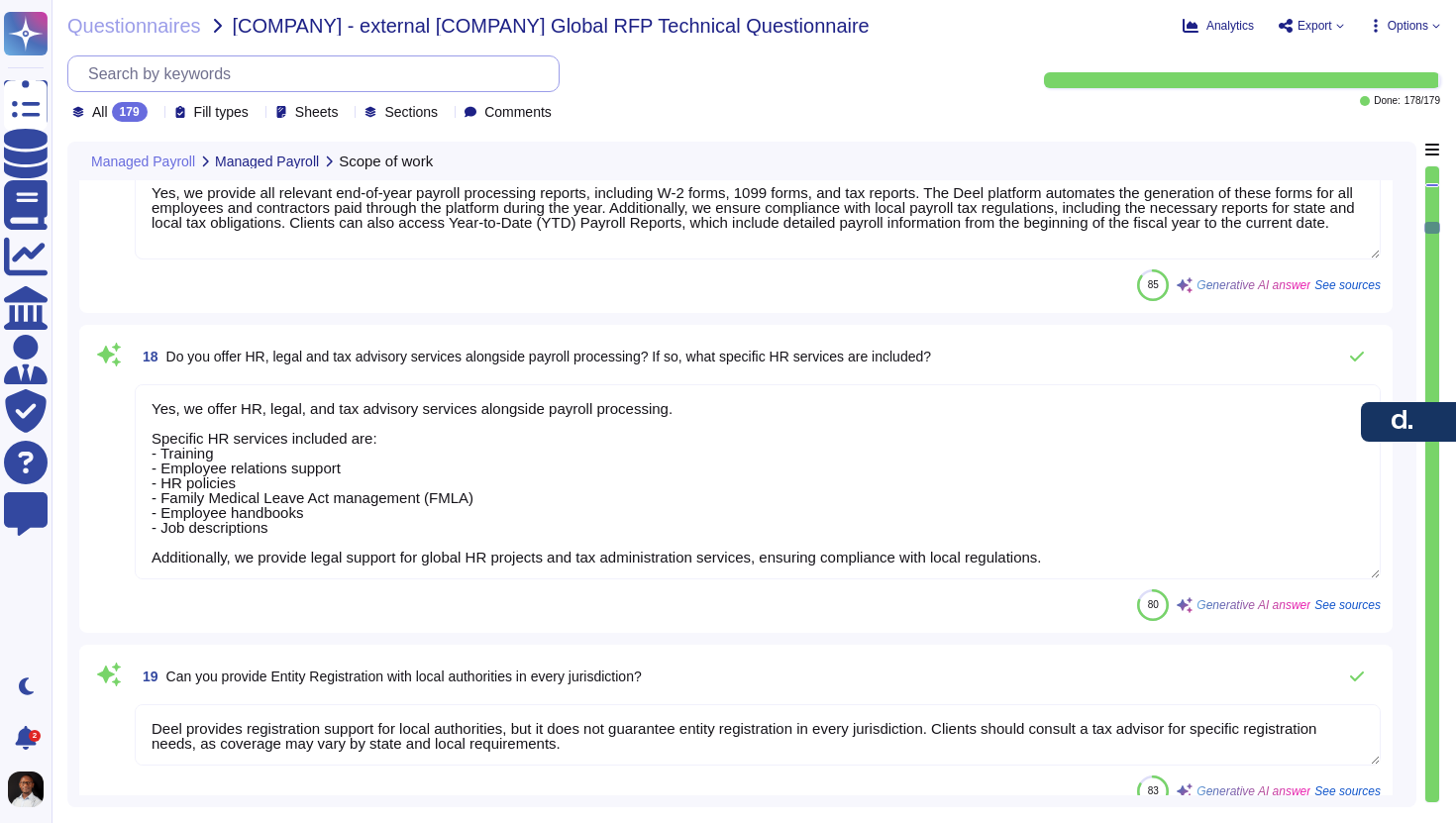 type on "Deel does not store physical paper records as it operates fully remote. All documents are managed digitally through Deel’s secure platform, which includes encrypted cloud storage and a built-in Document Management System. While paper documentation is kept in the employee’s files in paper form, it is possible to change paper documentation to electronic, and clients can upload scanned copies to ensure secure, compliant access to historical records. However, the company aims to keep paper records to a minimum and may send archived paper-based records to an appropriate off-site storage facility if required." 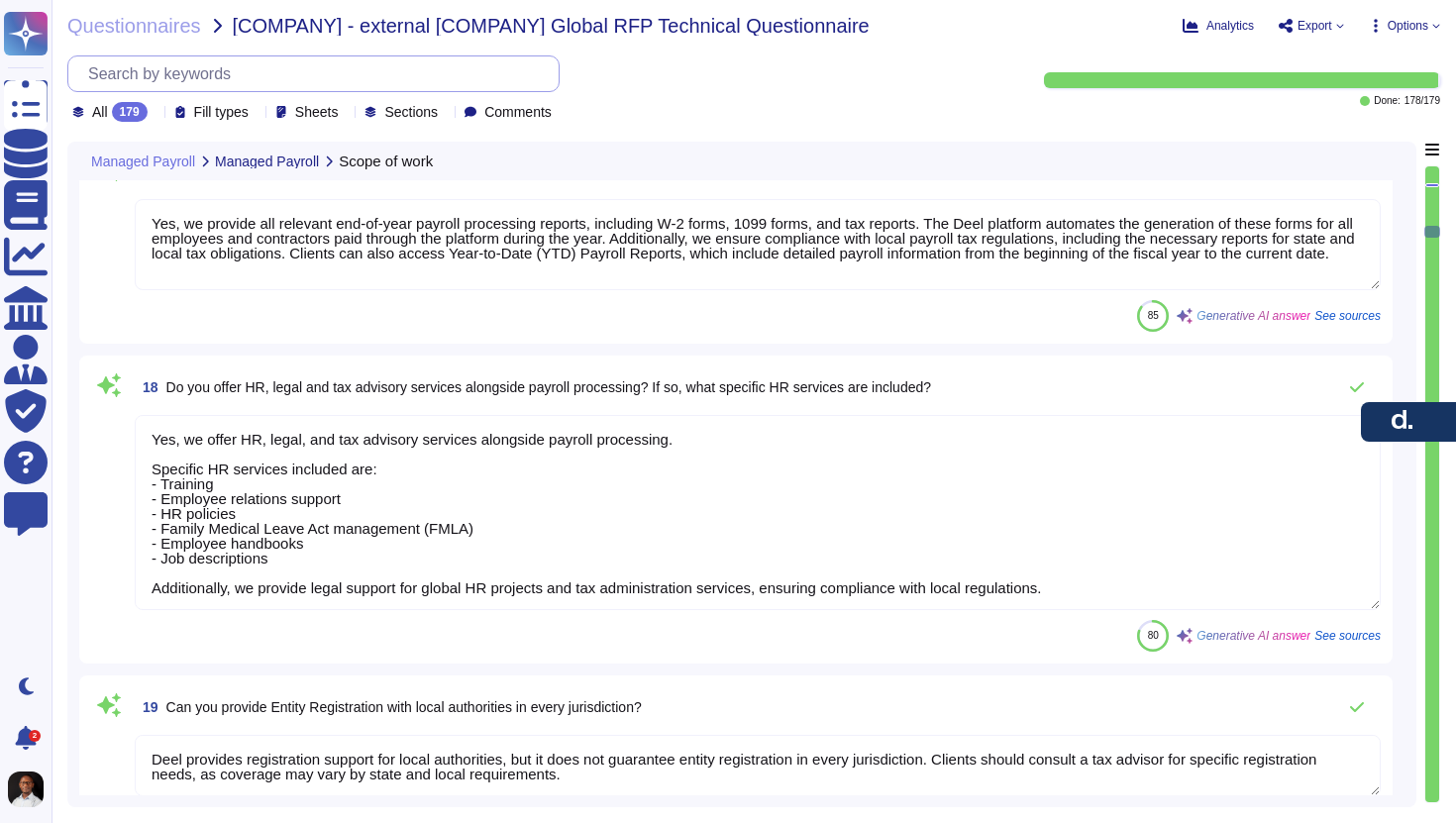 type on "Deel does not store physical paper records as it operates fully remote. All documents are managed digitally through Deel’s secure platform, which includes encrypted cloud storage and a built-in Document Management System. While paper documentation is kept in the employee’s files in paper form, it is possible to change paper documentation to electronic, and clients can upload scanned copies to ensure secure, compliant access to historical records. However, the company aims to keep paper records to a minimum and may send archived paper-based records to an appropriate off-site storage facility if required." 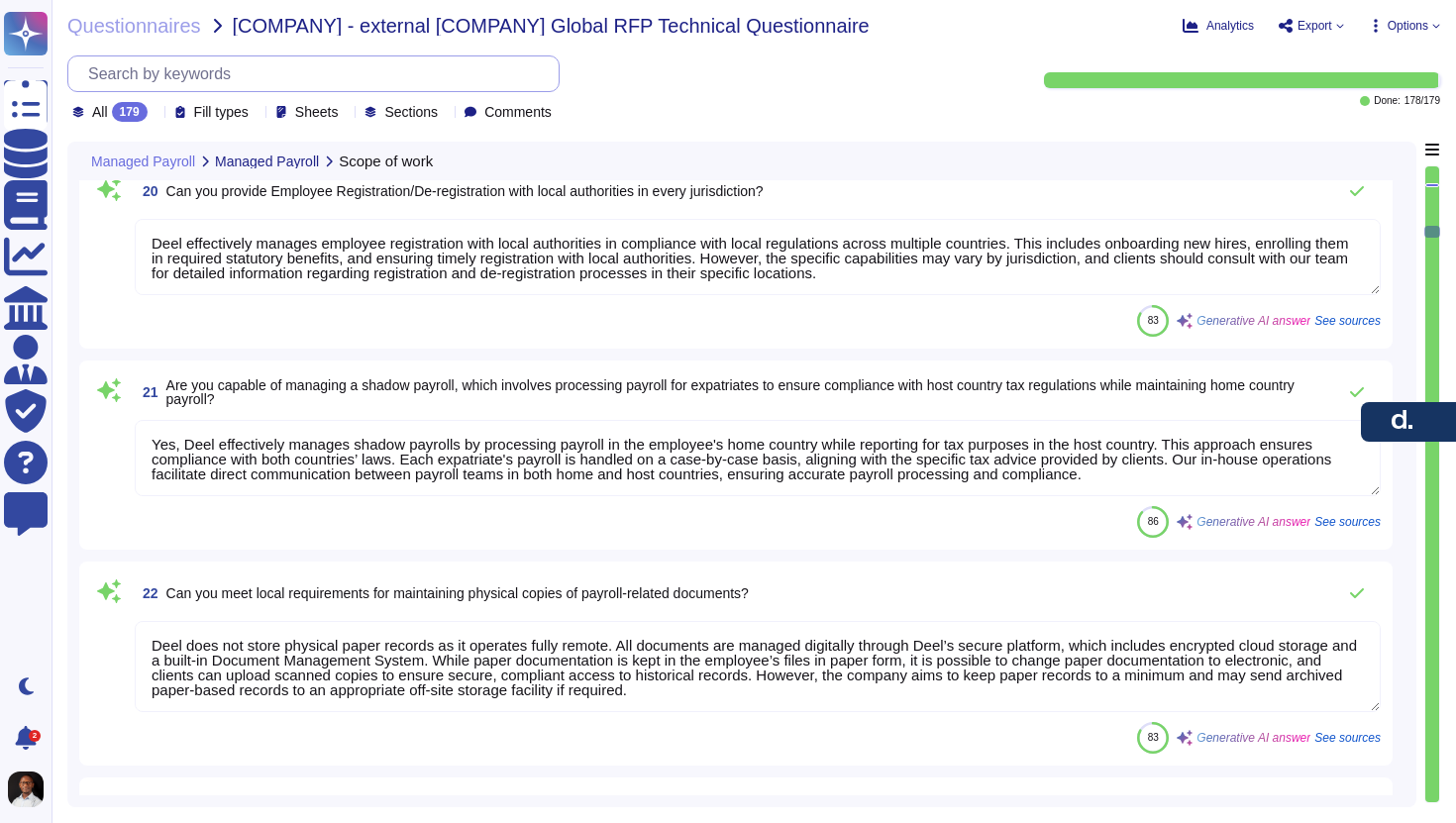 scroll, scrollTop: 6010, scrollLeft: 0, axis: vertical 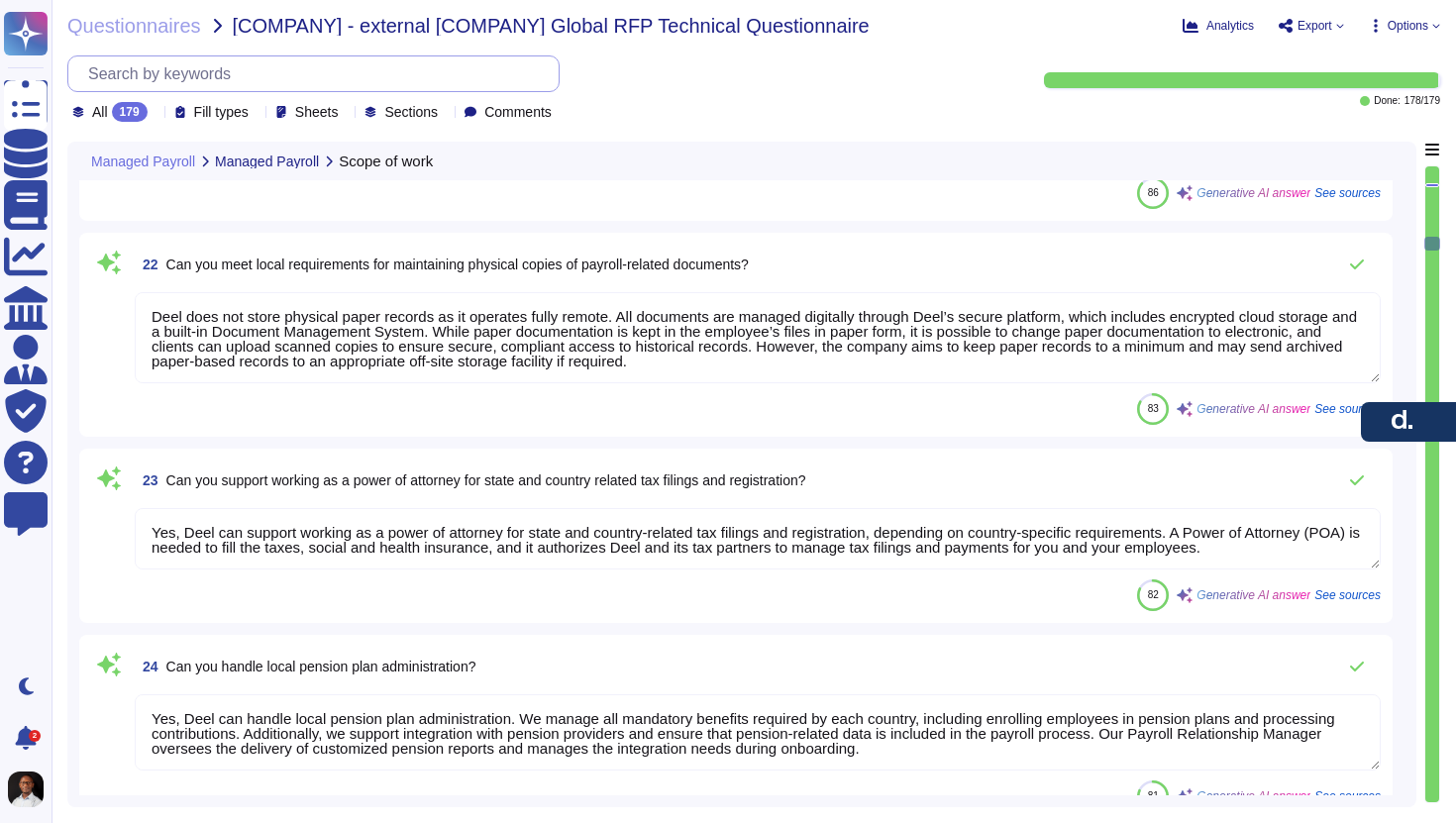 type on "Yes, Deel can handle local pension plan administration. We manage all mandatory benefits required by each country, including enrolling employees in pension plans and processing contributions. Additionally, we support integration with pension providers and ensure that pension-related data is included in the payroll process. Our Payroll Relationship Manager oversees the delivery of customized pension reports and manages the integration needs during onboarding." 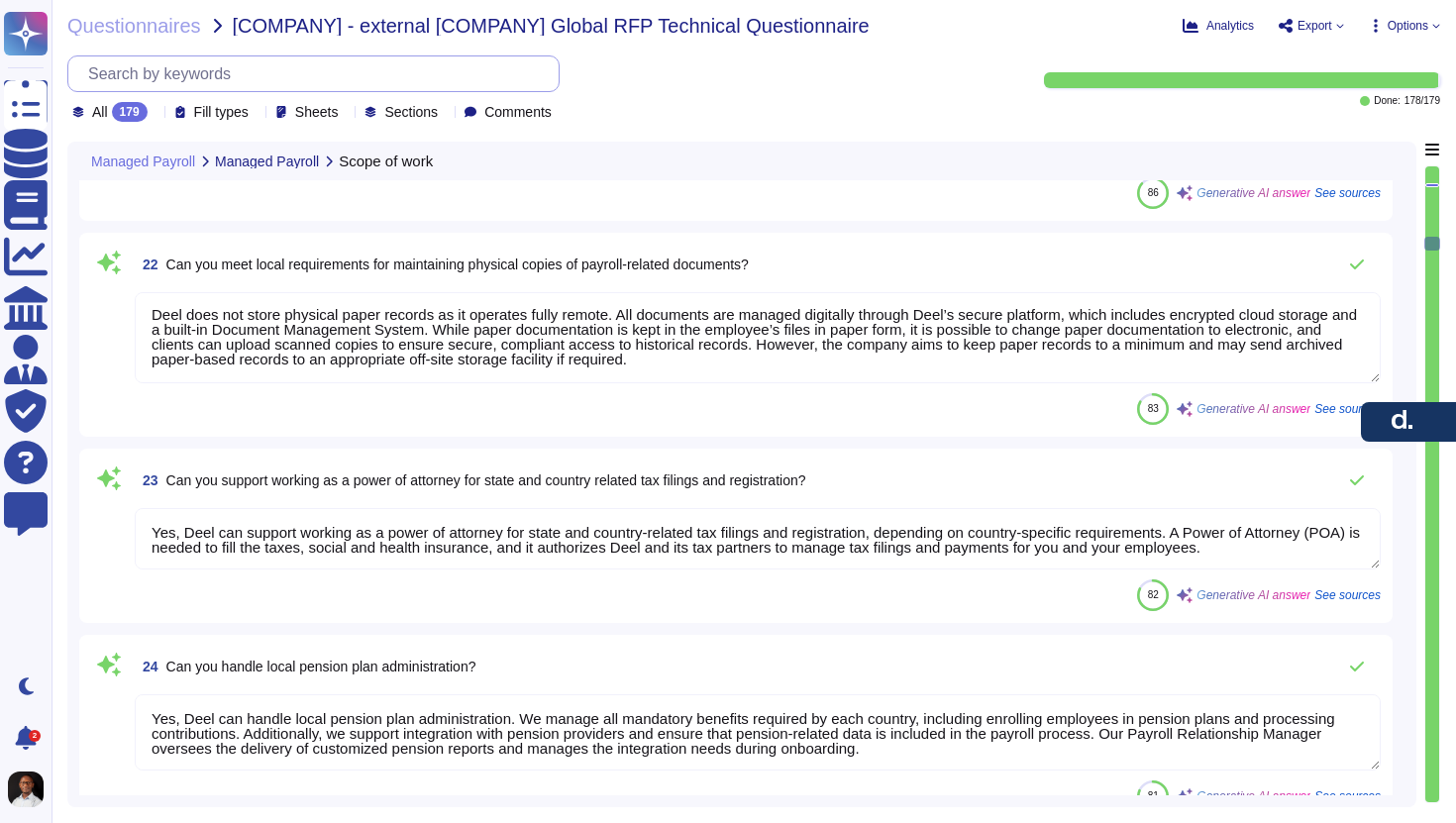 scroll, scrollTop: 0, scrollLeft: 0, axis: both 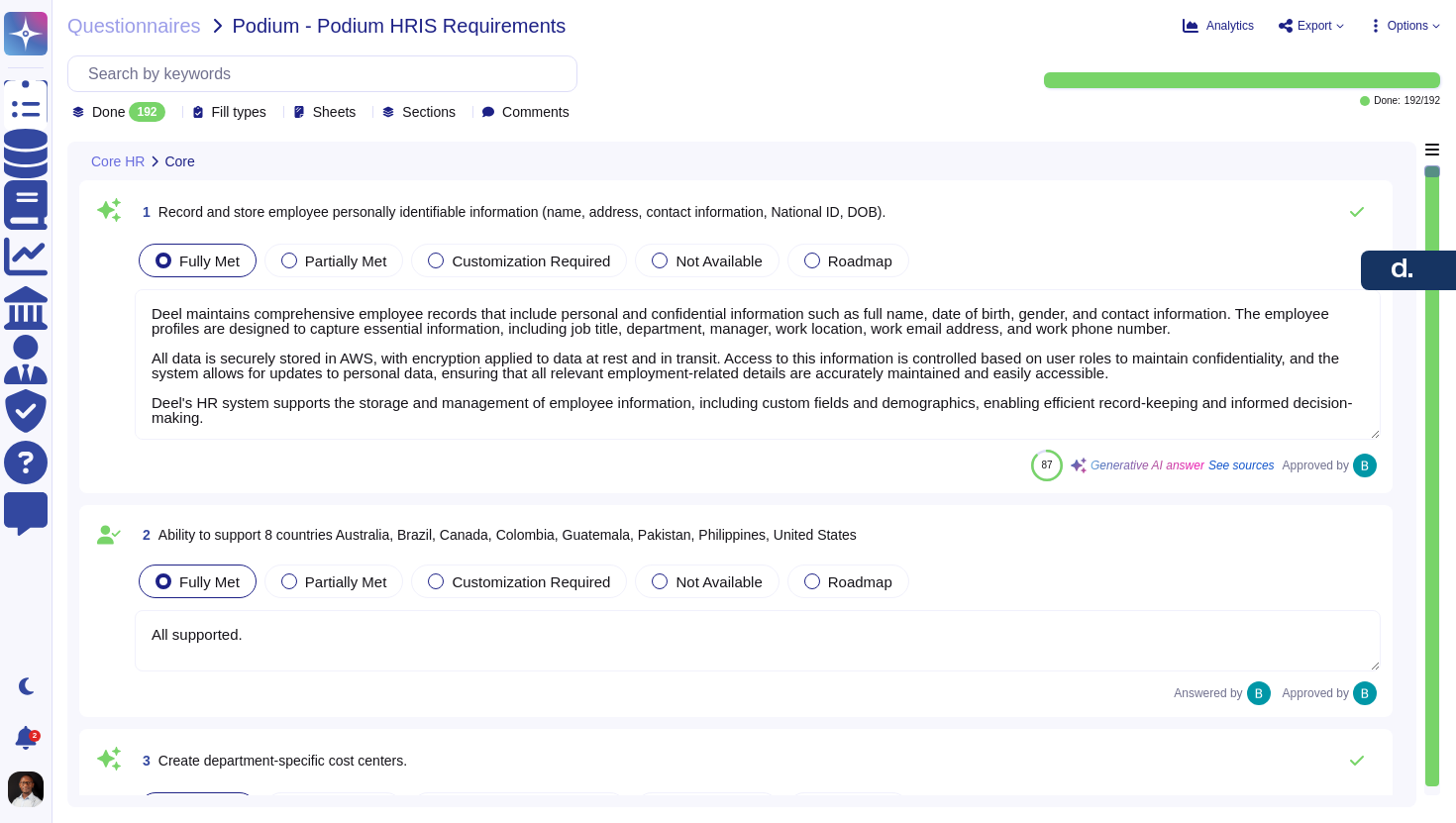 type on "Deel maintains comprehensive employee records that include personal and confidential information such as full name, date of birth, gender, and contact information. The employee profiles are designed to capture essential information, including job title, department, manager, work location, work email address, and work phone number.
All data is securely stored in AWS, with encryption applied to data at rest and in transit. Access to this information is controlled based on user roles to maintain confidentiality, and the system allows for updates to personal data, ensuring that all relevant employment-related details are accurately maintained and easily accessible.
Deel's HR system supports the storage and management of employee information, including custom fields and demographics, enabling efficient record-keeping and informed decision-making." 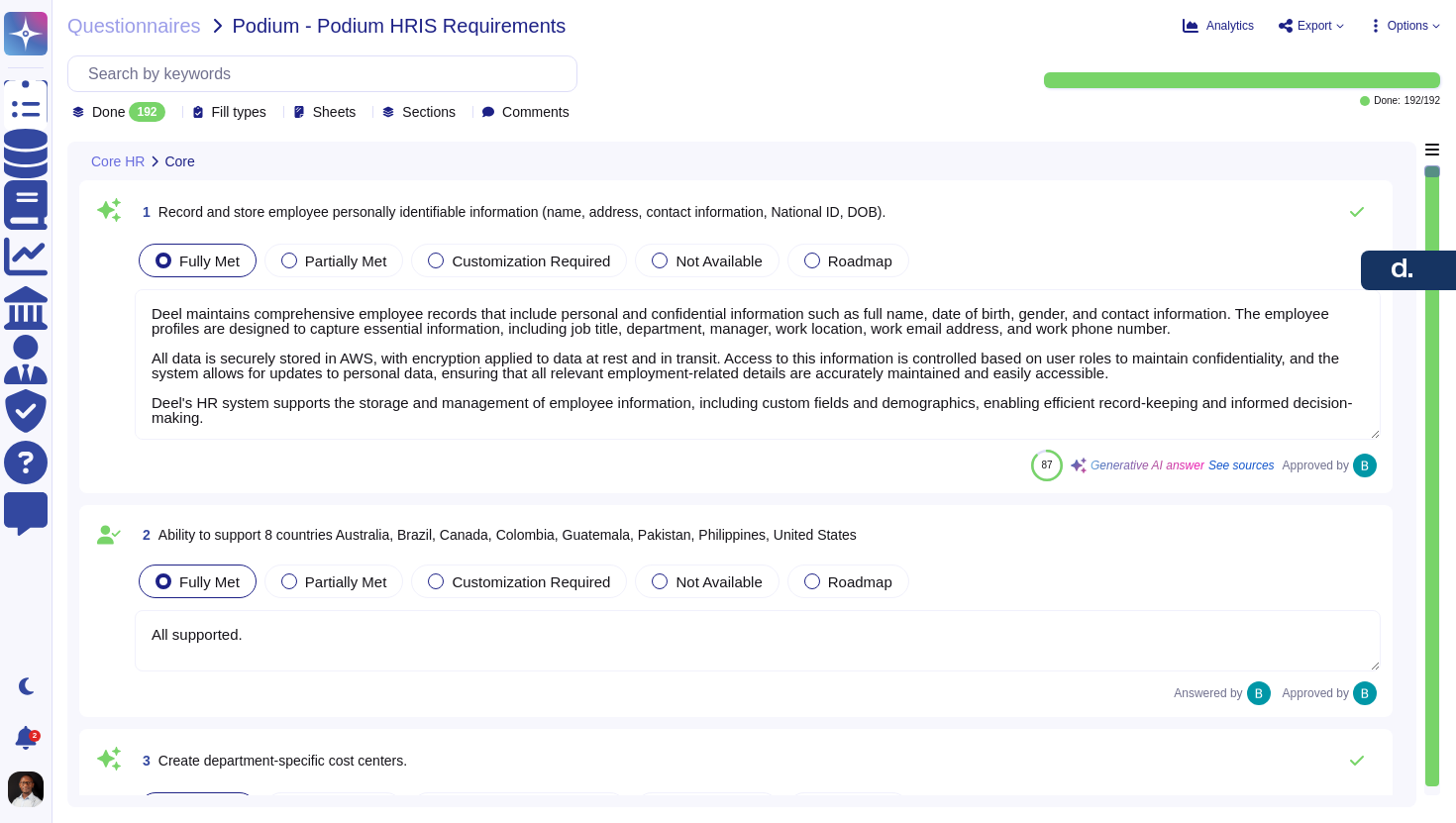 click on "All supported." at bounding box center (758, 641) 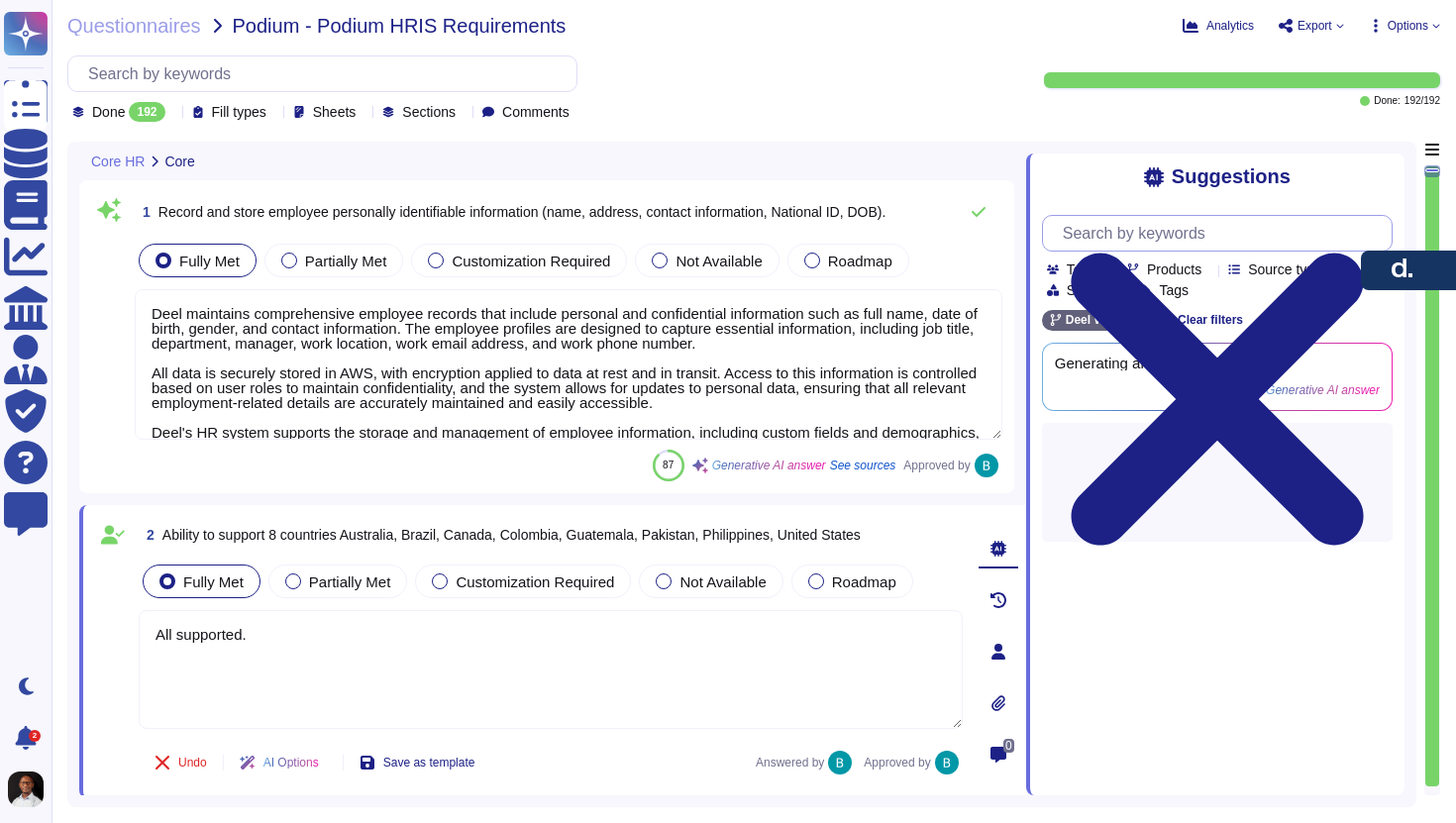 click at bounding box center [1222, 233] 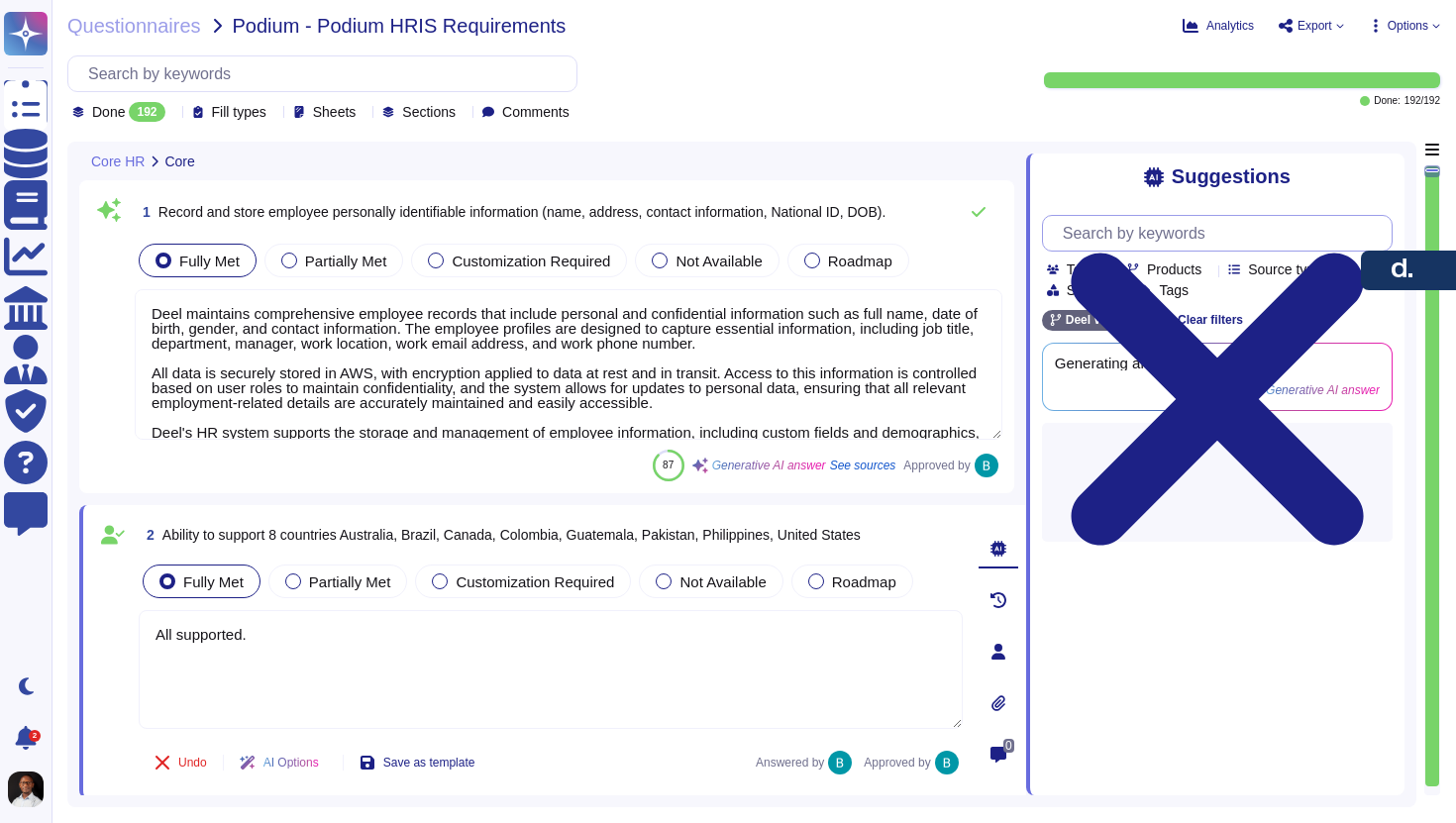 paste on "Do you have a Corporate Social Responsibility (CSR) policy? (yes/no)" 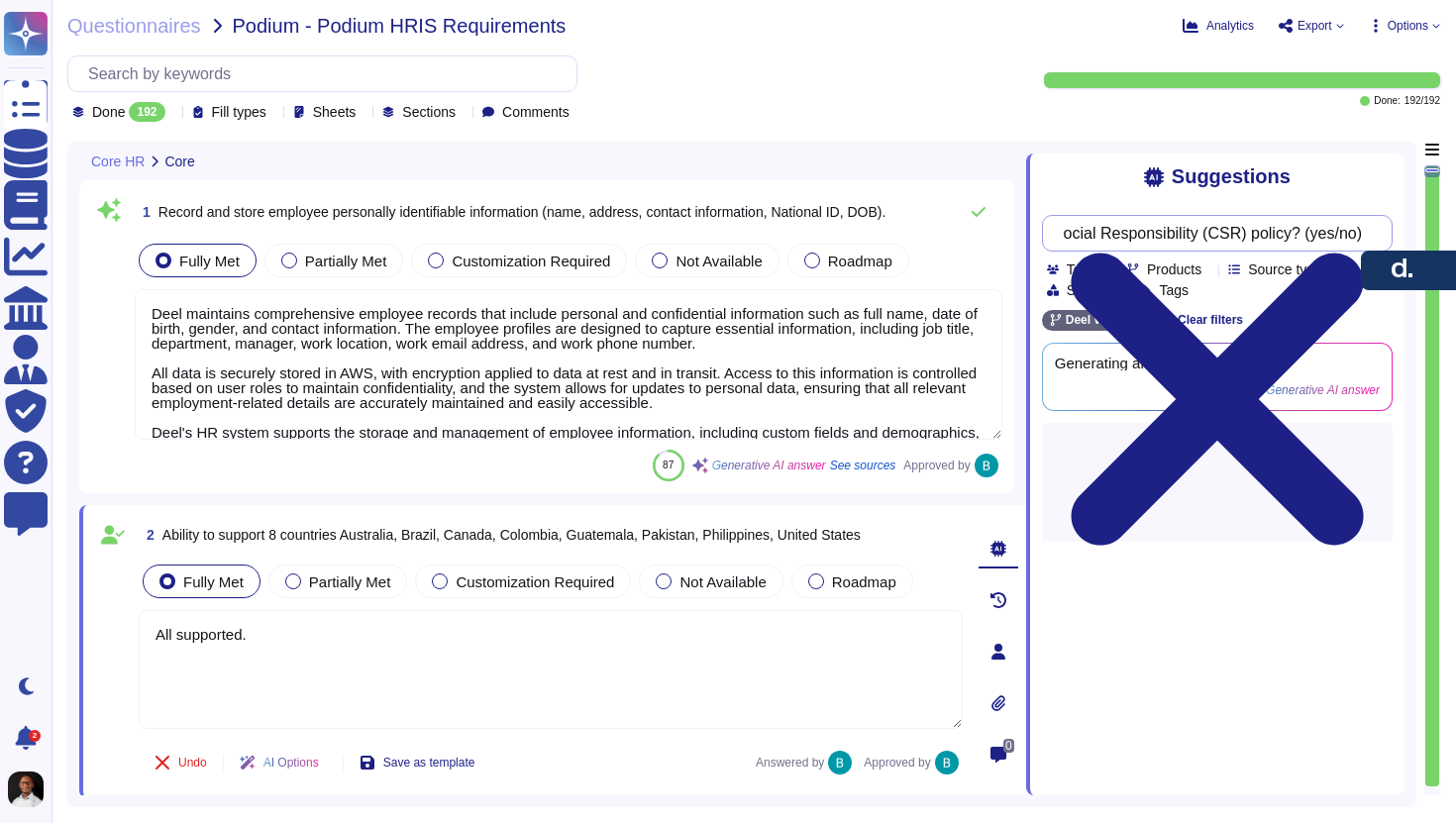 type on "Do you have a Corporate Social Responsibility (CSR) policy? (yes/no)" 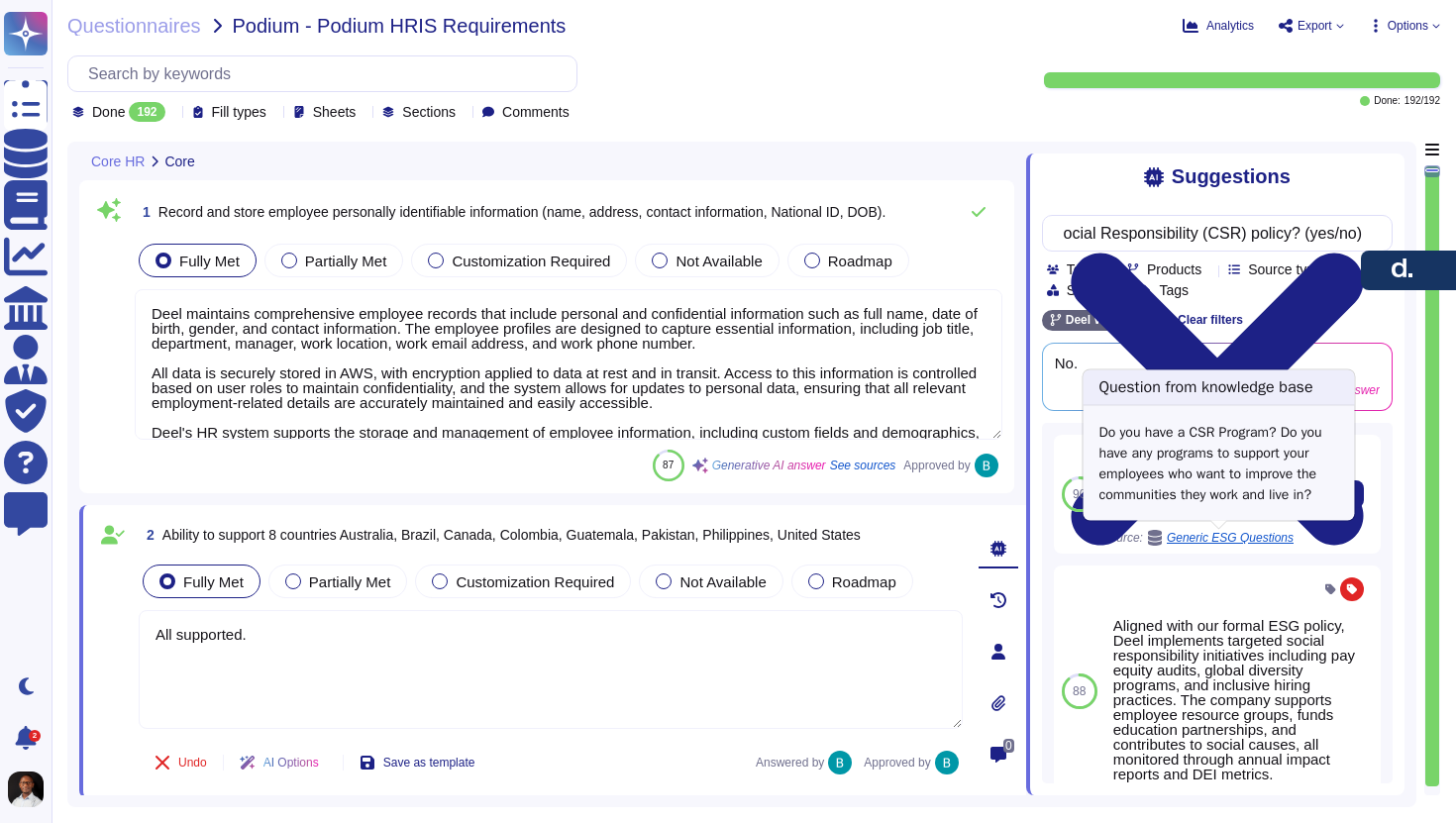 scroll, scrollTop: 0, scrollLeft: 0, axis: both 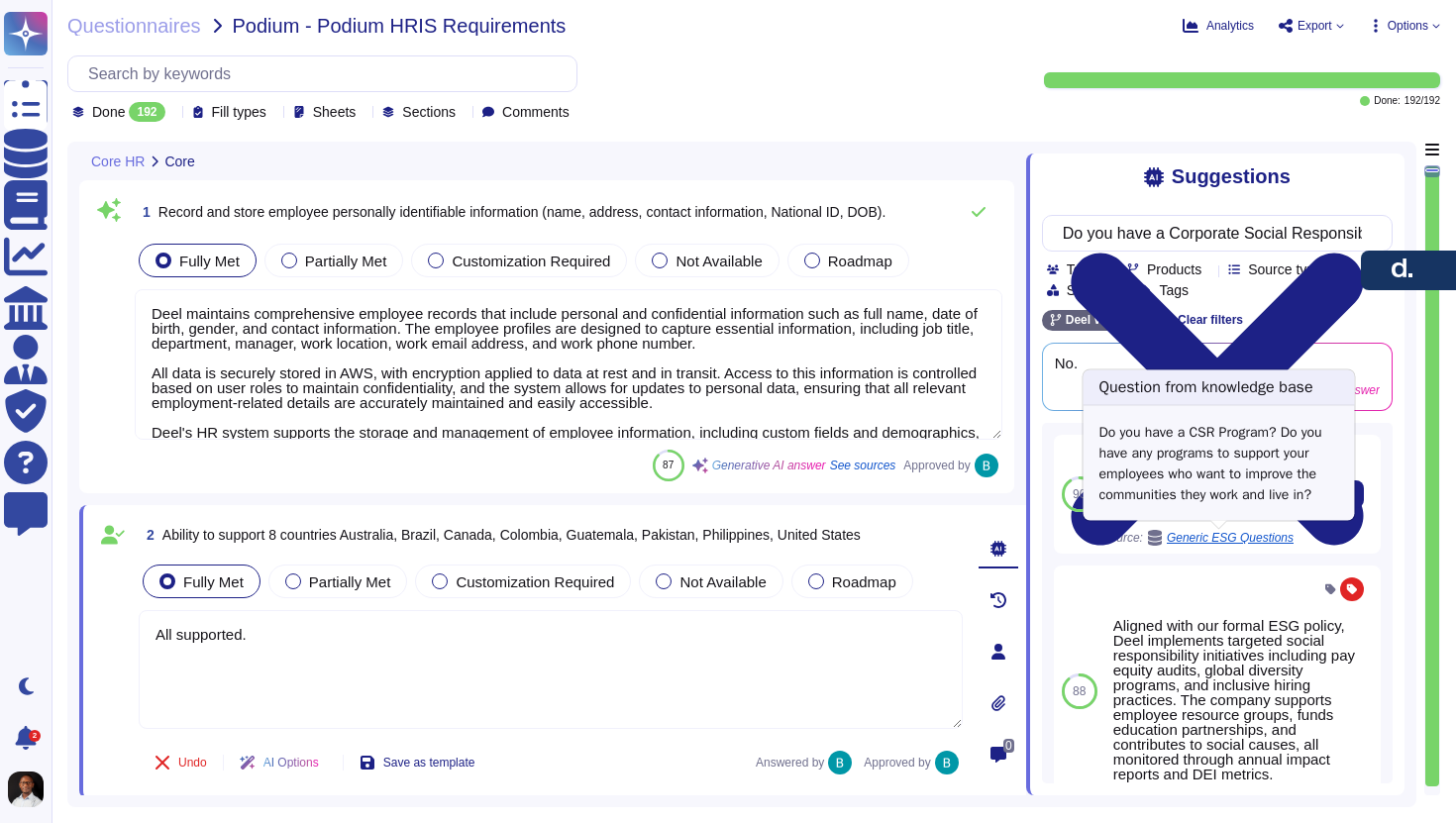 click on "Generic ESG Questions" at bounding box center (1230, 538) 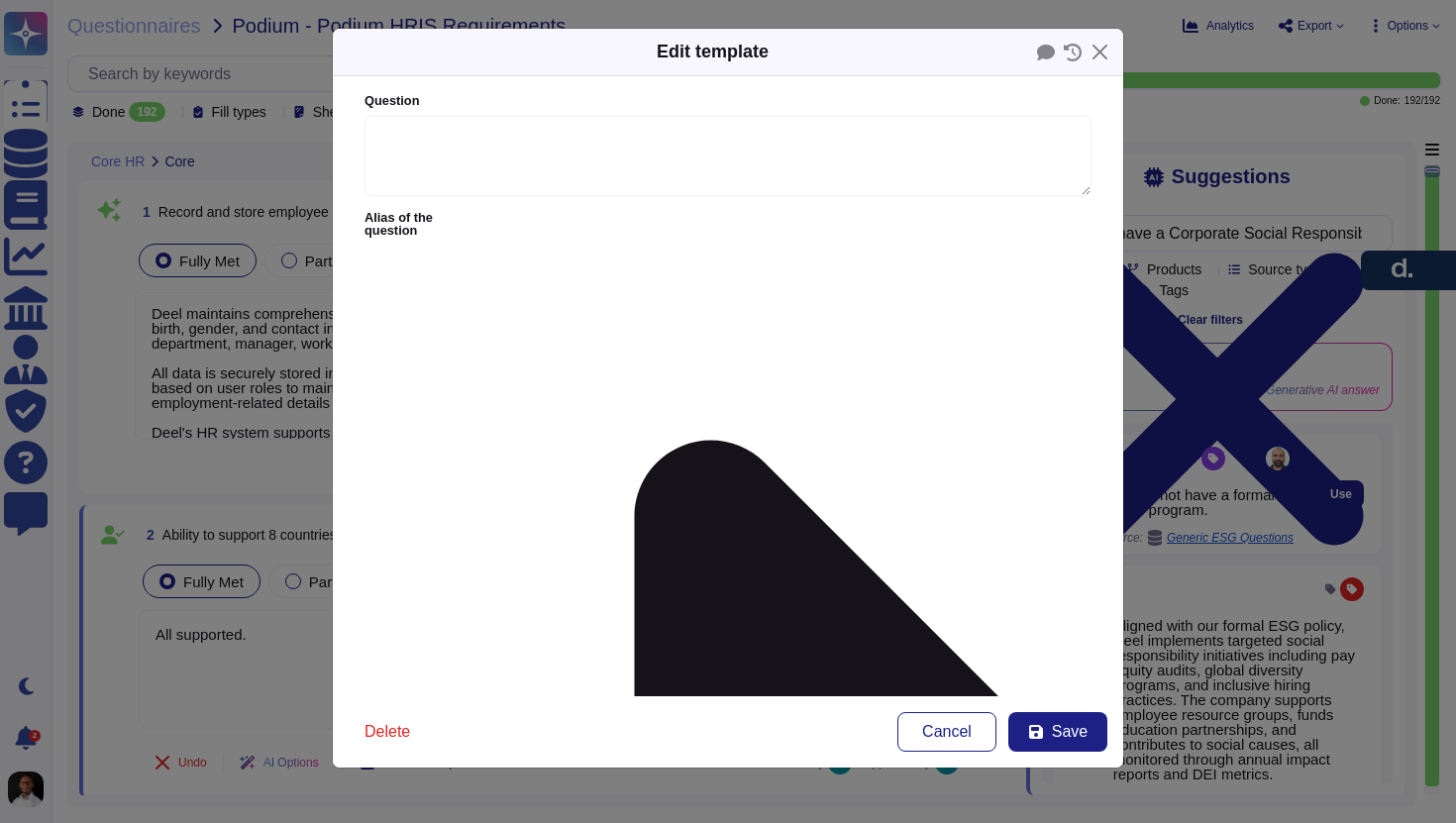 type on "Do you have a CSR Program?   Do you have any programs to support your employees who want to improve the communities they work and live in?" 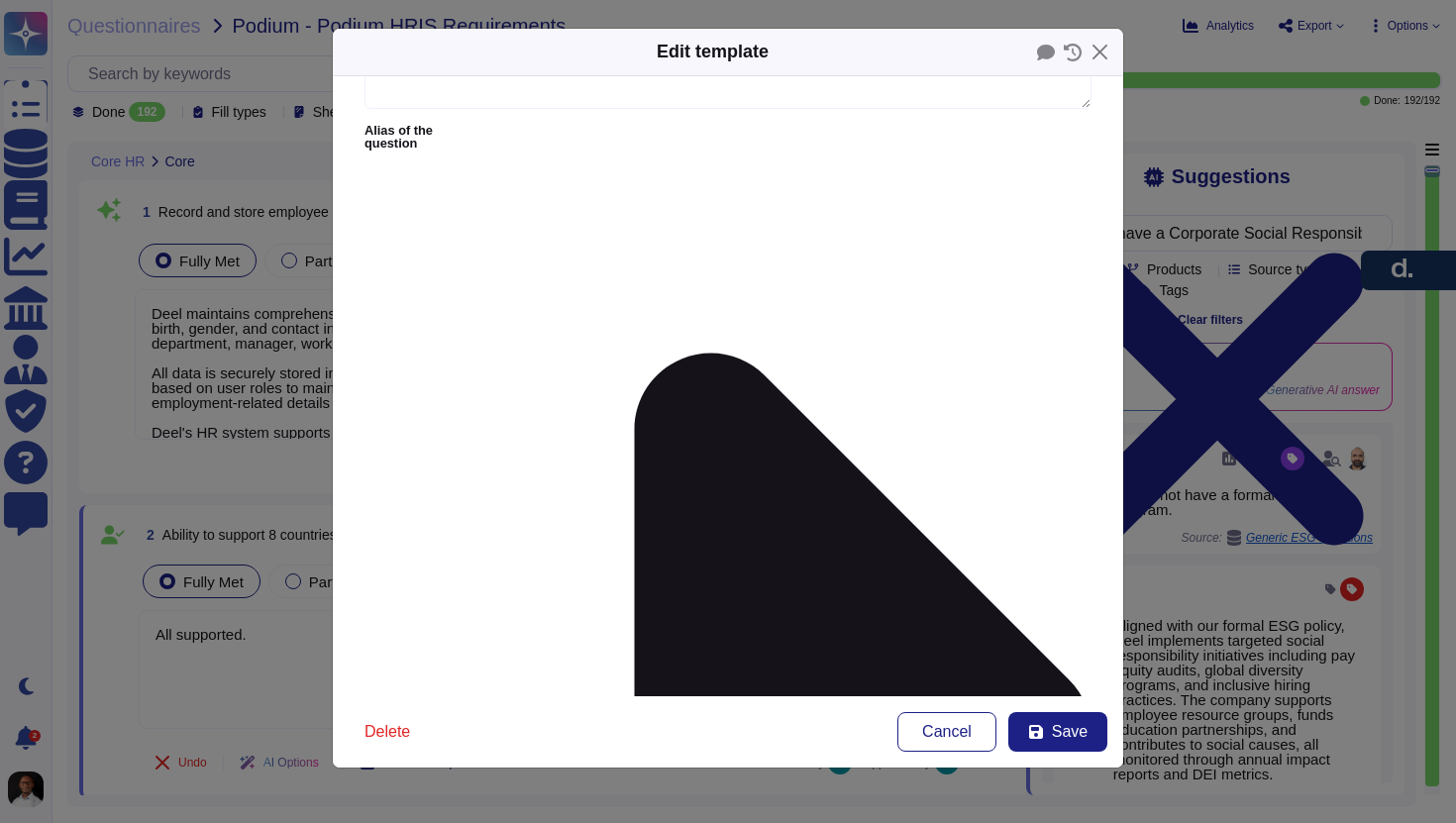 scroll, scrollTop: 253, scrollLeft: 0, axis: vertical 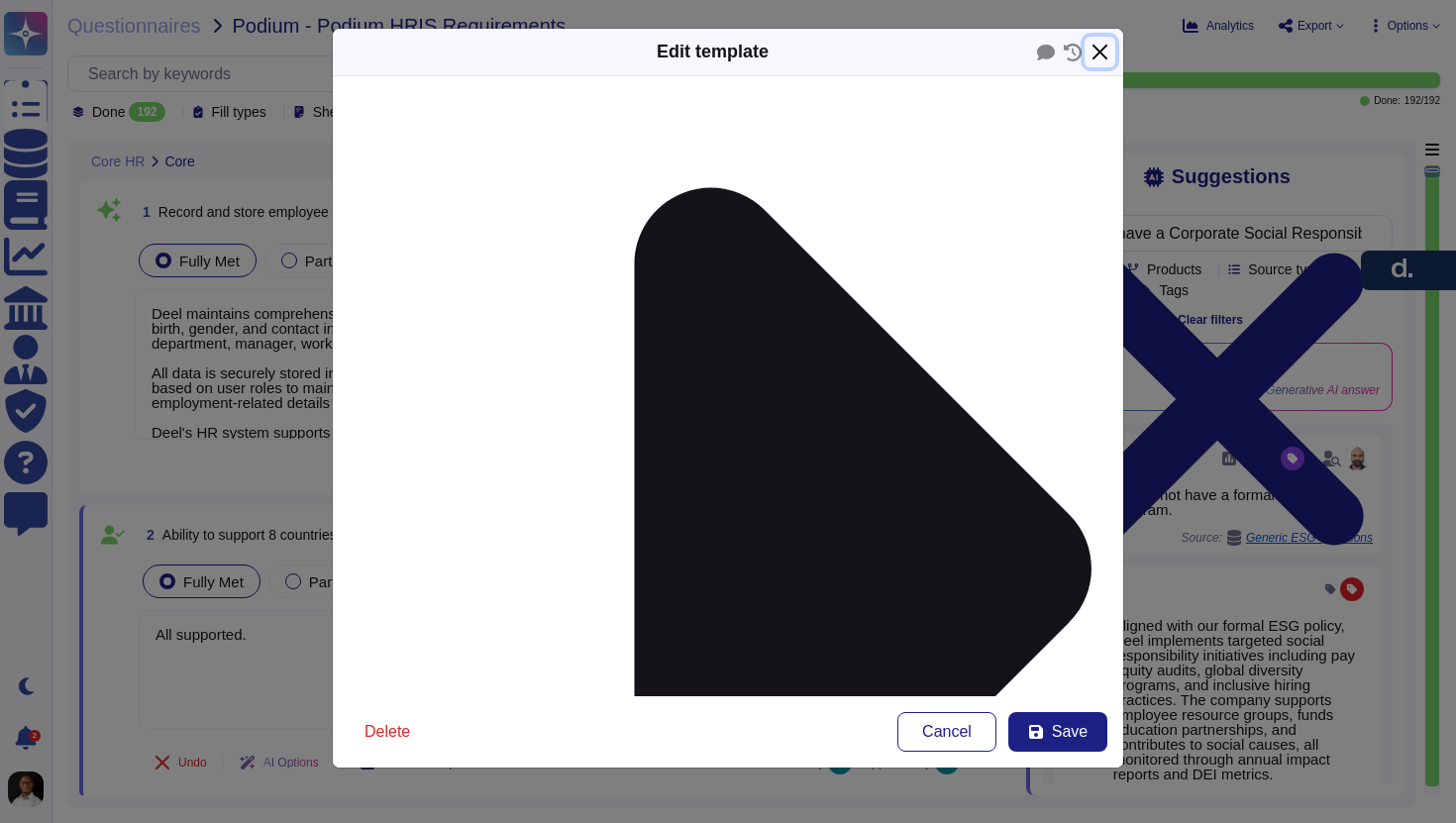 click at bounding box center [1099, 51] 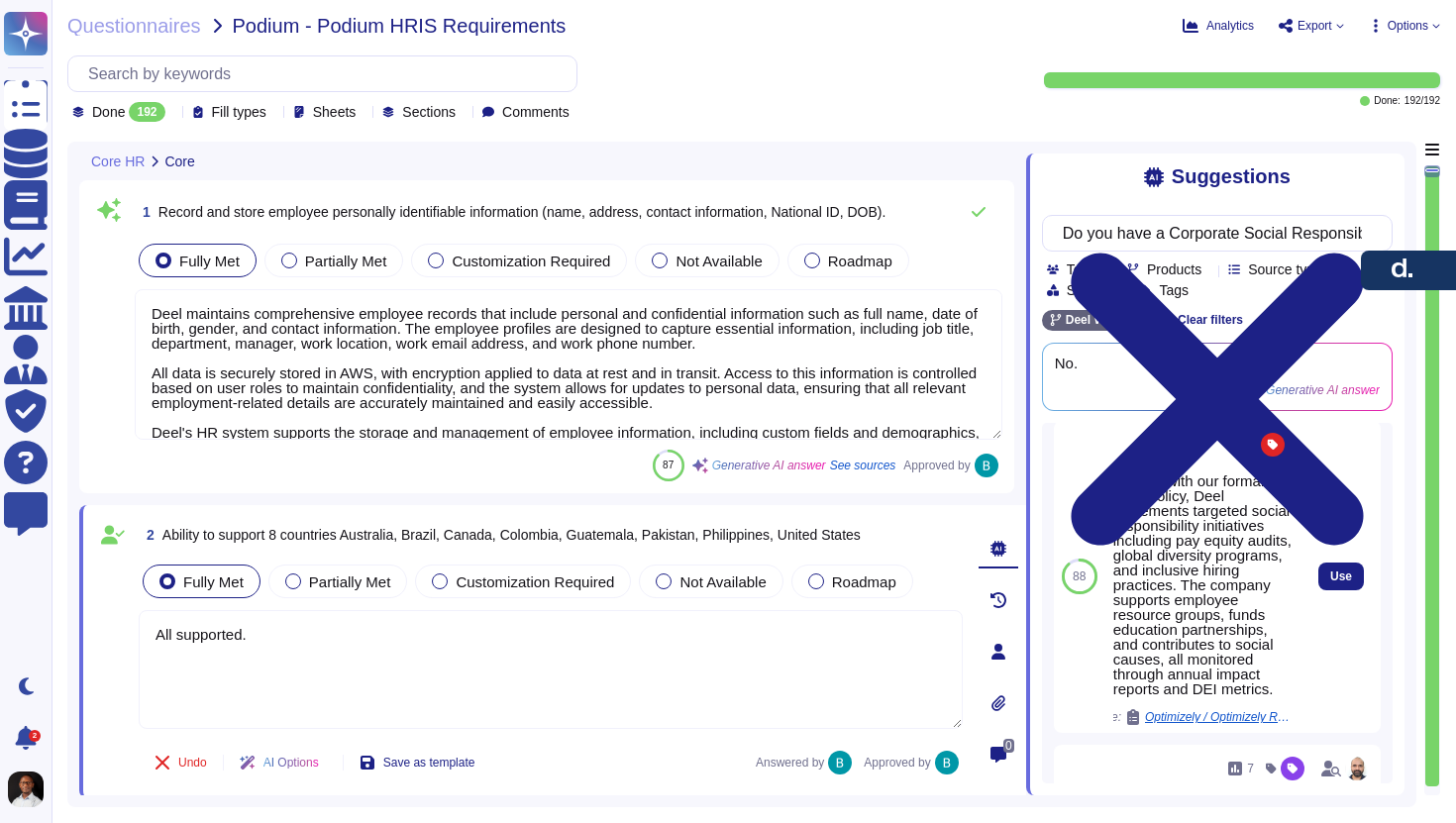 scroll, scrollTop: 182, scrollLeft: 0, axis: vertical 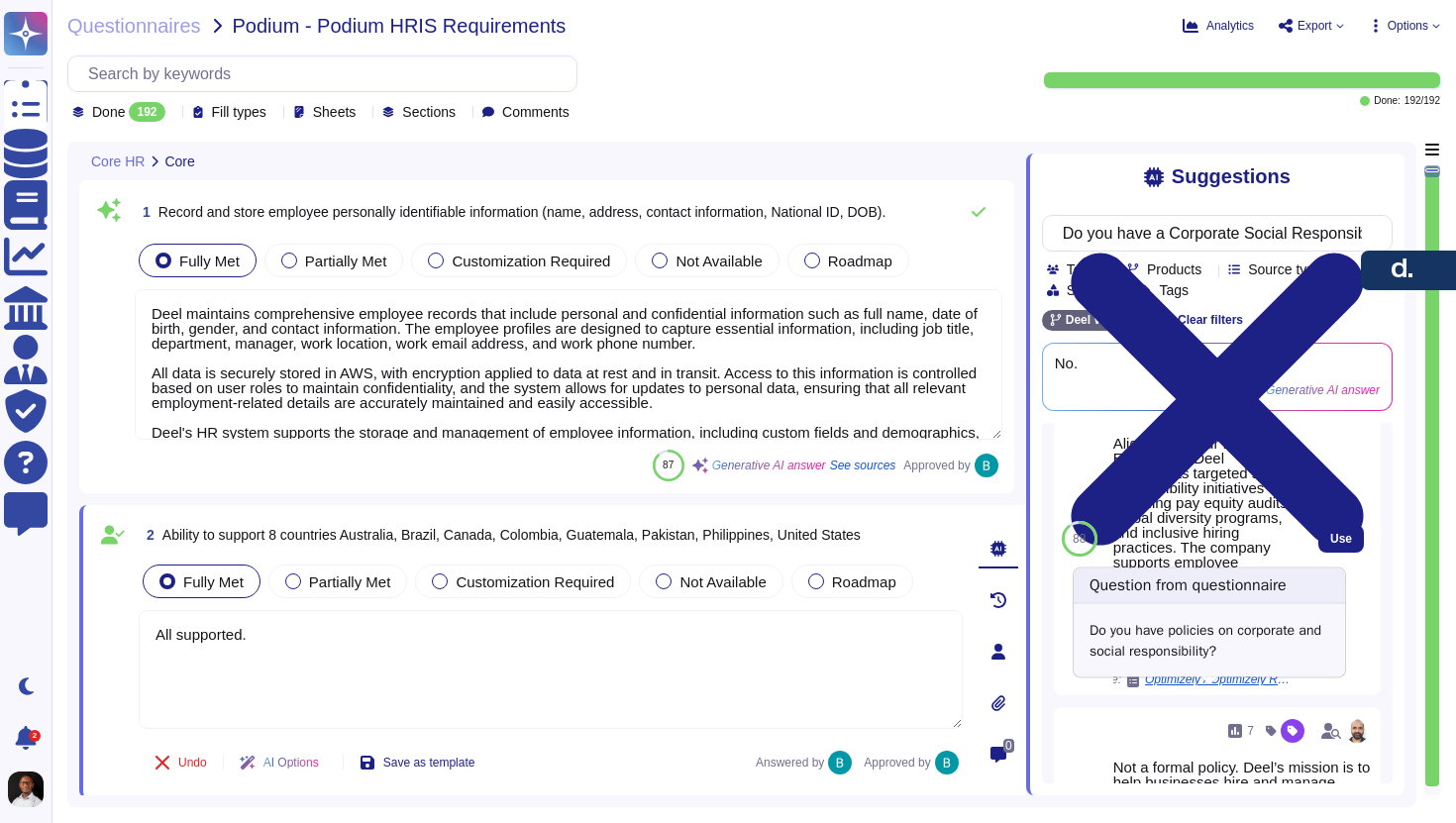 click on "Optimizely / Optimizely RFP Response" at bounding box center [1219, 679] 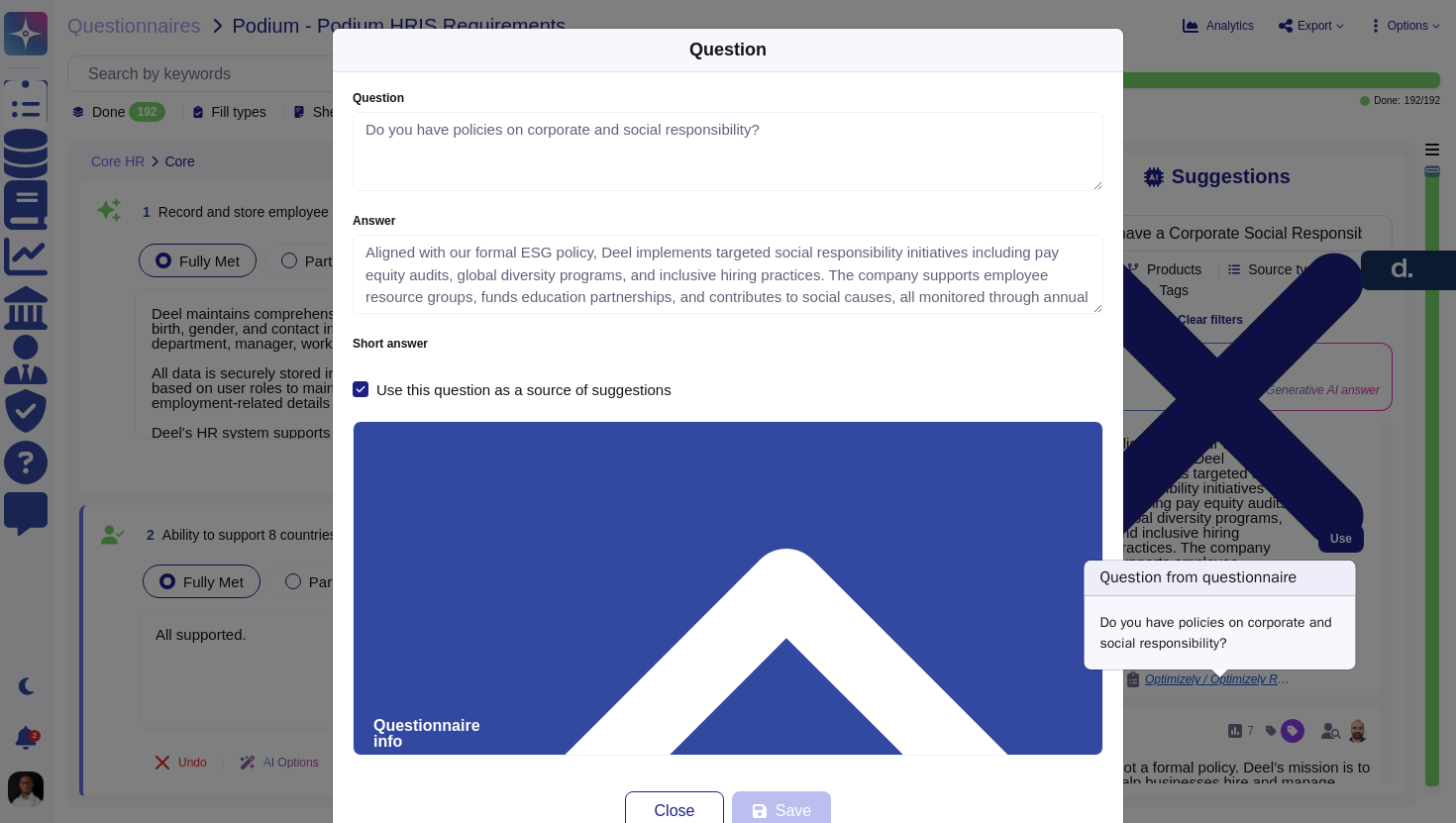 type on "Do you have policies on corporate and social responsibility?" 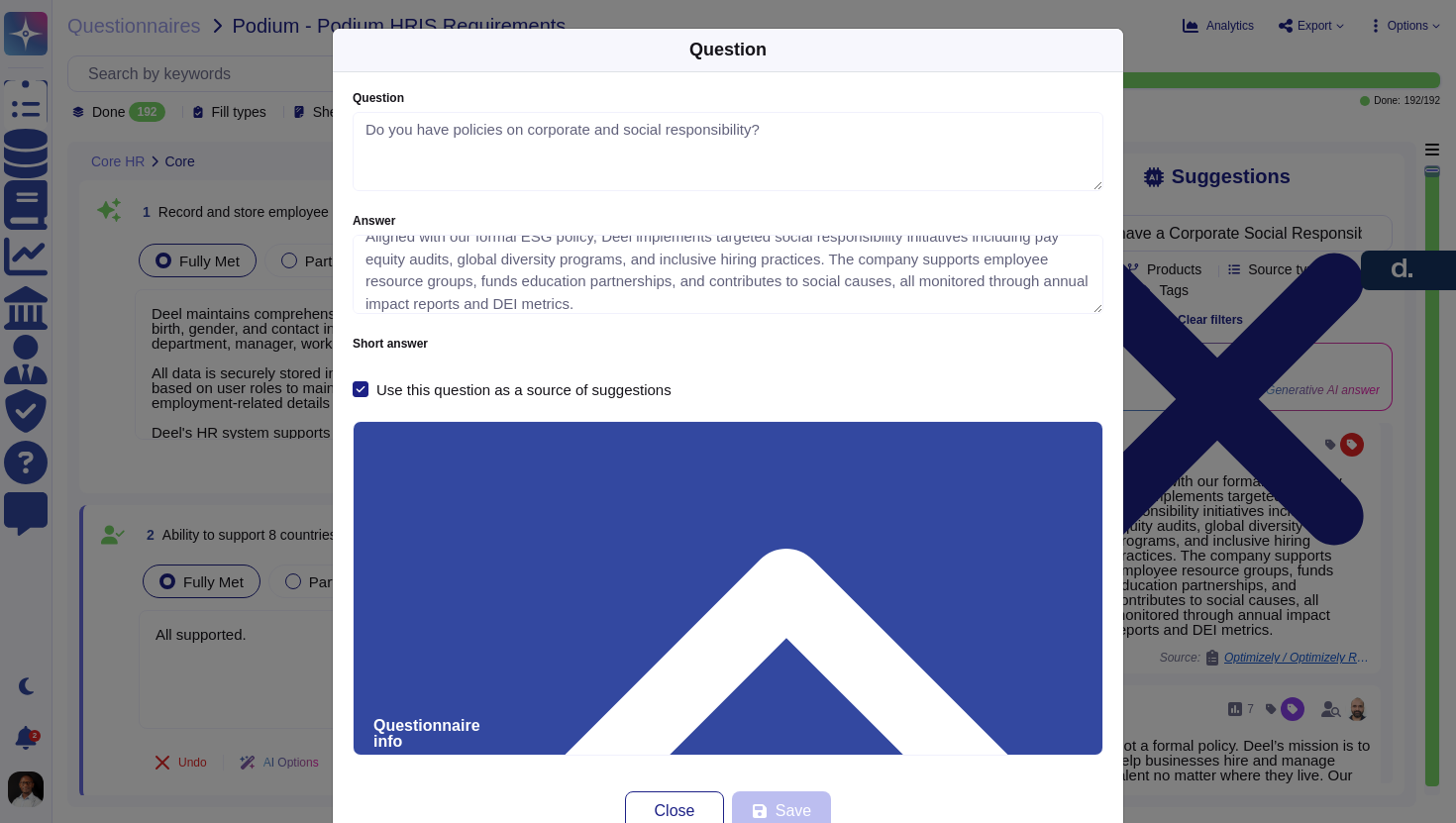 scroll, scrollTop: 24, scrollLeft: 0, axis: vertical 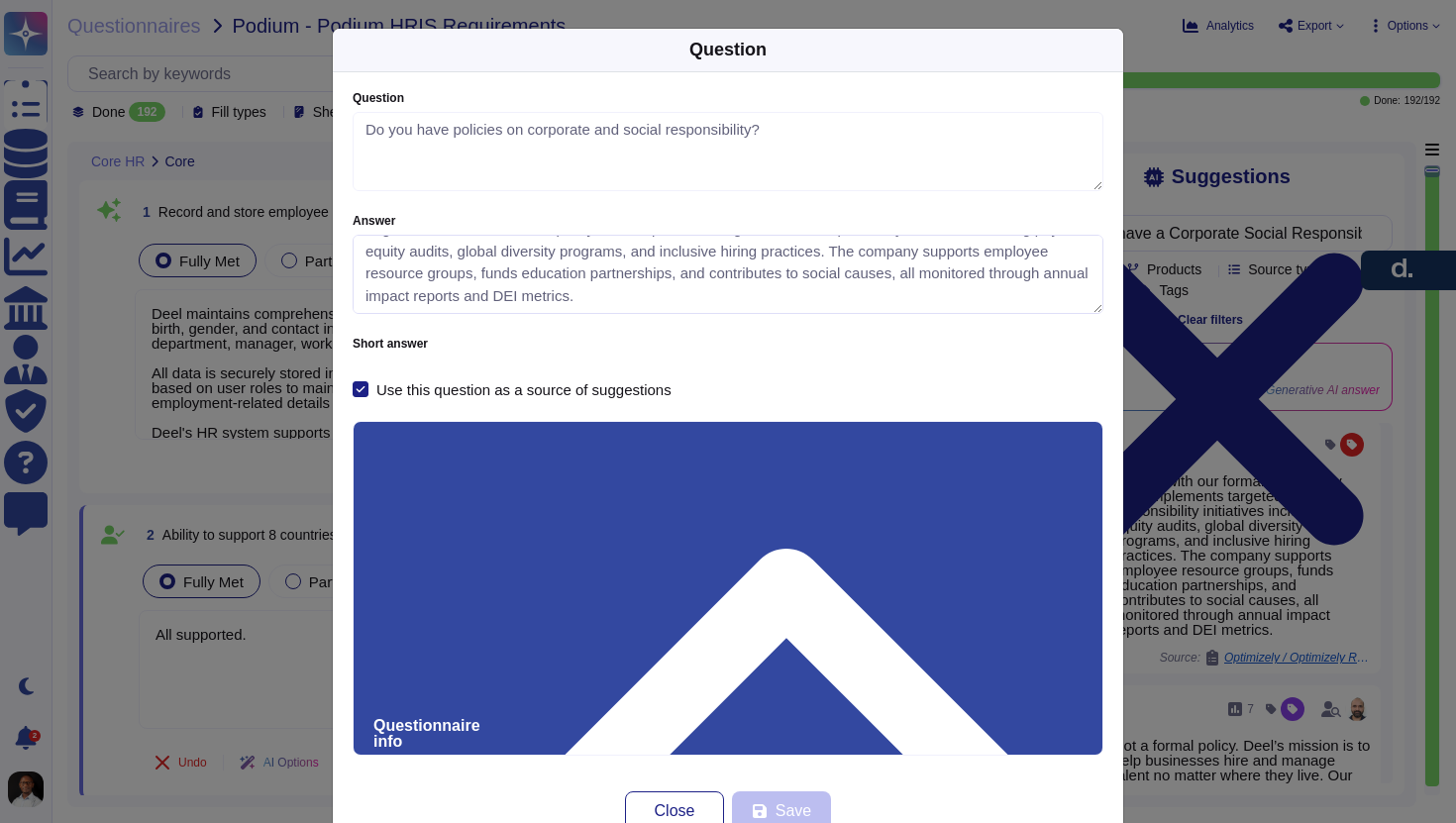 click on "Aligned with our formal ESG policy, Deel implements targeted social responsibility initiatives including pay equity audits, global diversity programs, and inclusive hiring practices. The company supports employee resource groups, funds education partnerships, and contributes to social causes, all monitored through annual impact reports and DEI metrics." at bounding box center [728, 274] 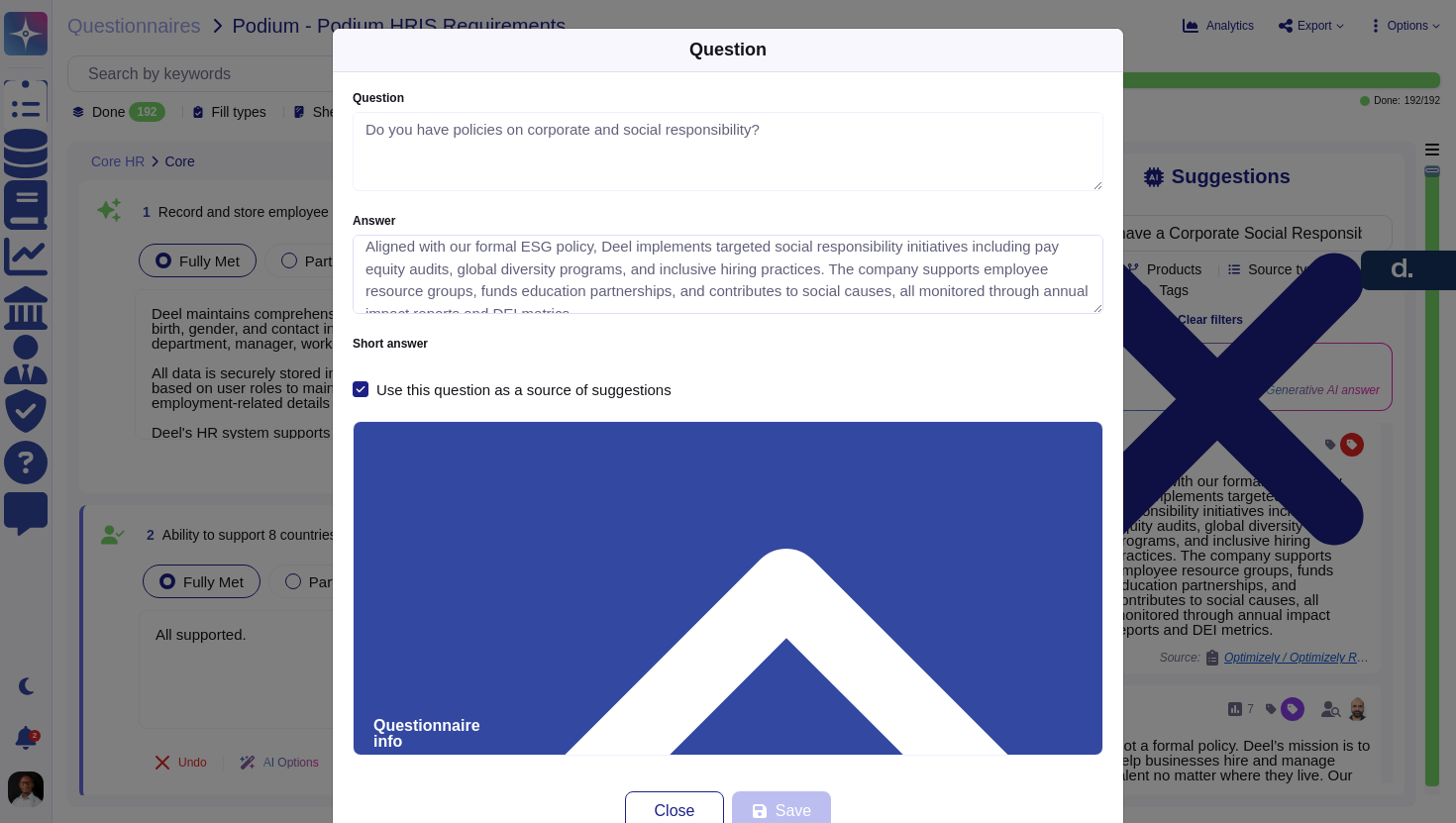 scroll, scrollTop: 0, scrollLeft: 0, axis: both 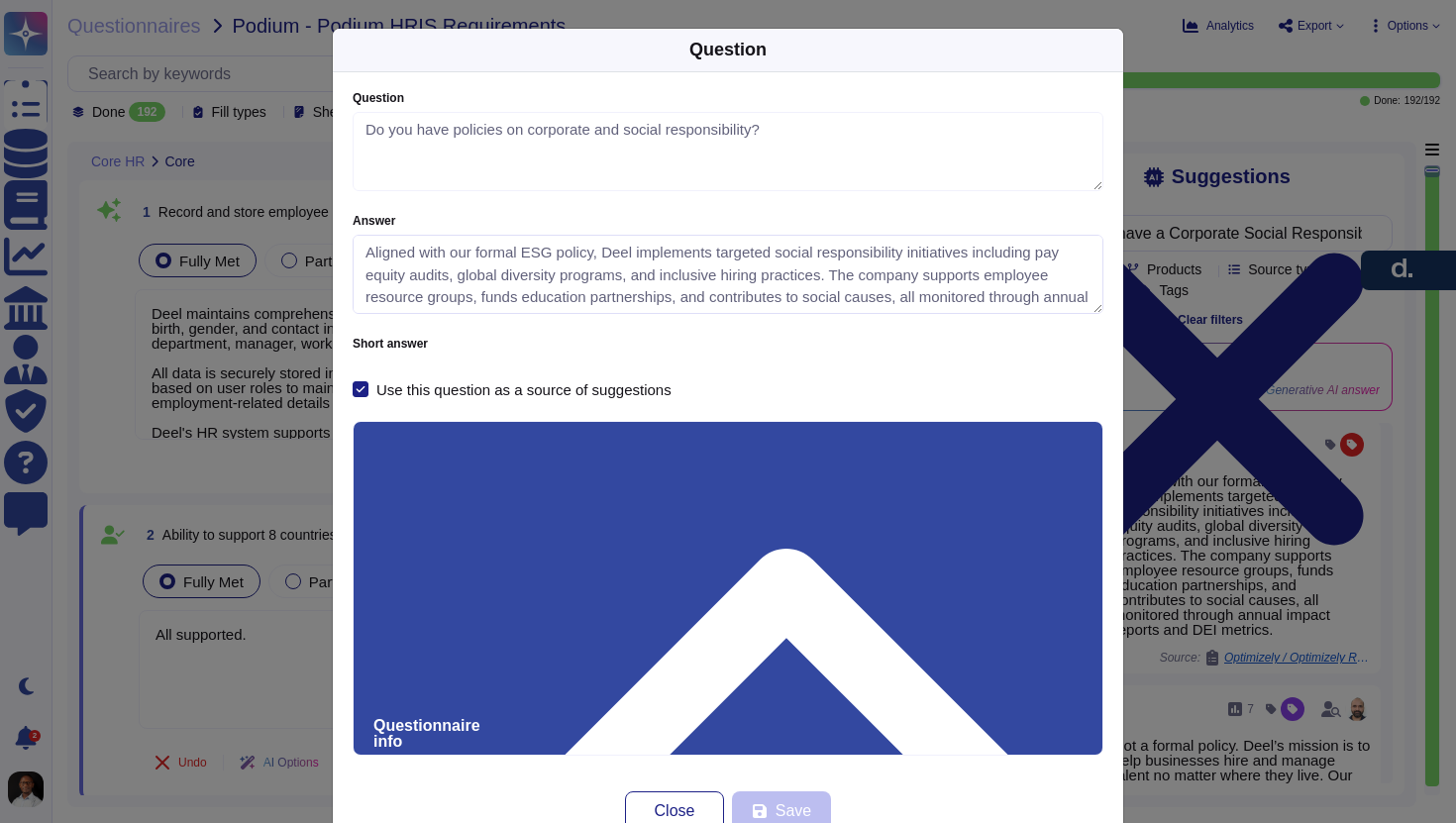 click on "Aligned with our formal ESG policy, Deel implements targeted social responsibility initiatives including pay equity audits, global diversity programs, and inclusive hiring practices. The company supports employee resource groups, funds education partnerships, and contributes to social causes, all monitored through annual impact reports and DEI metrics." at bounding box center [728, 274] 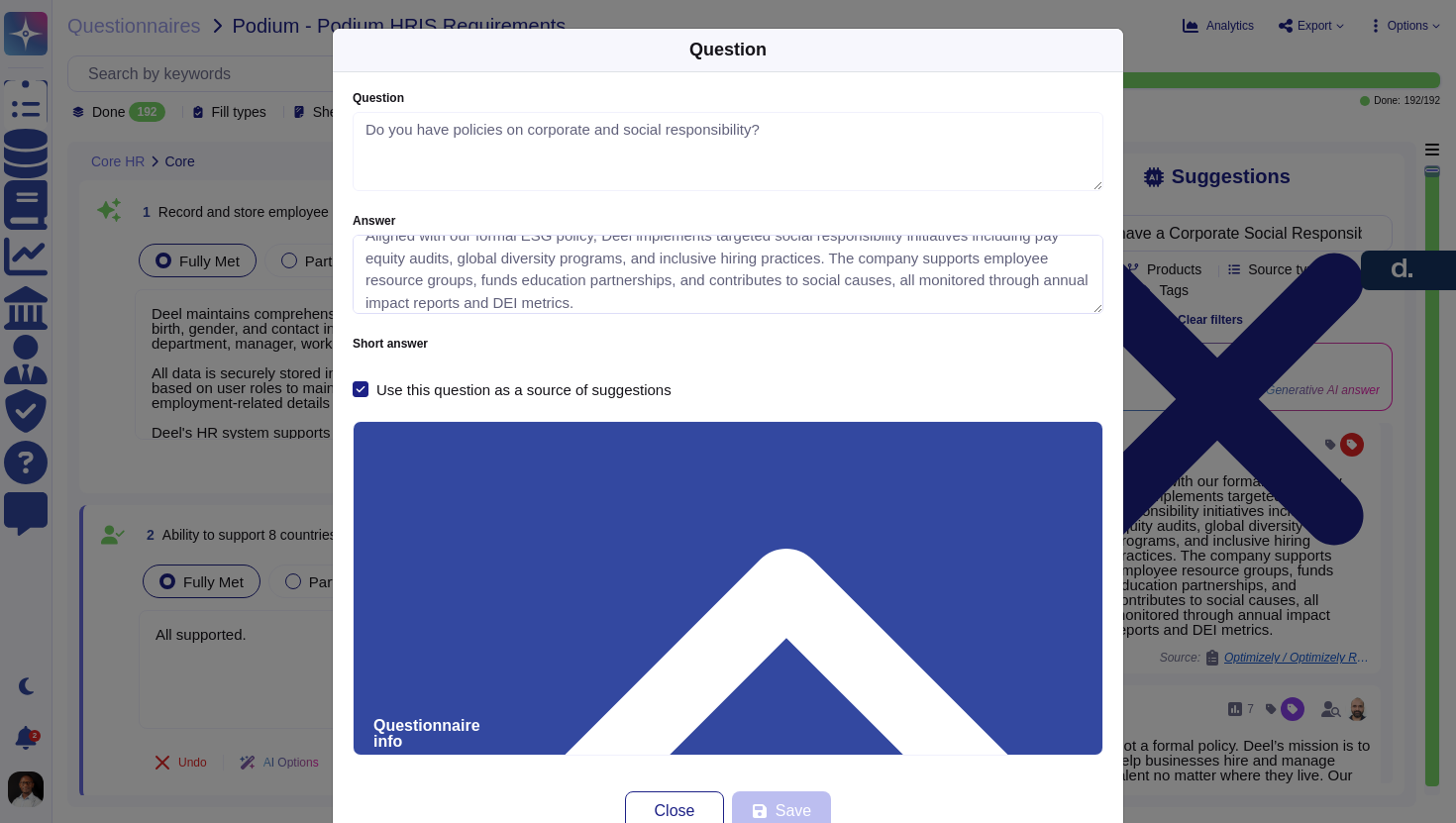 scroll, scrollTop: 24, scrollLeft: 0, axis: vertical 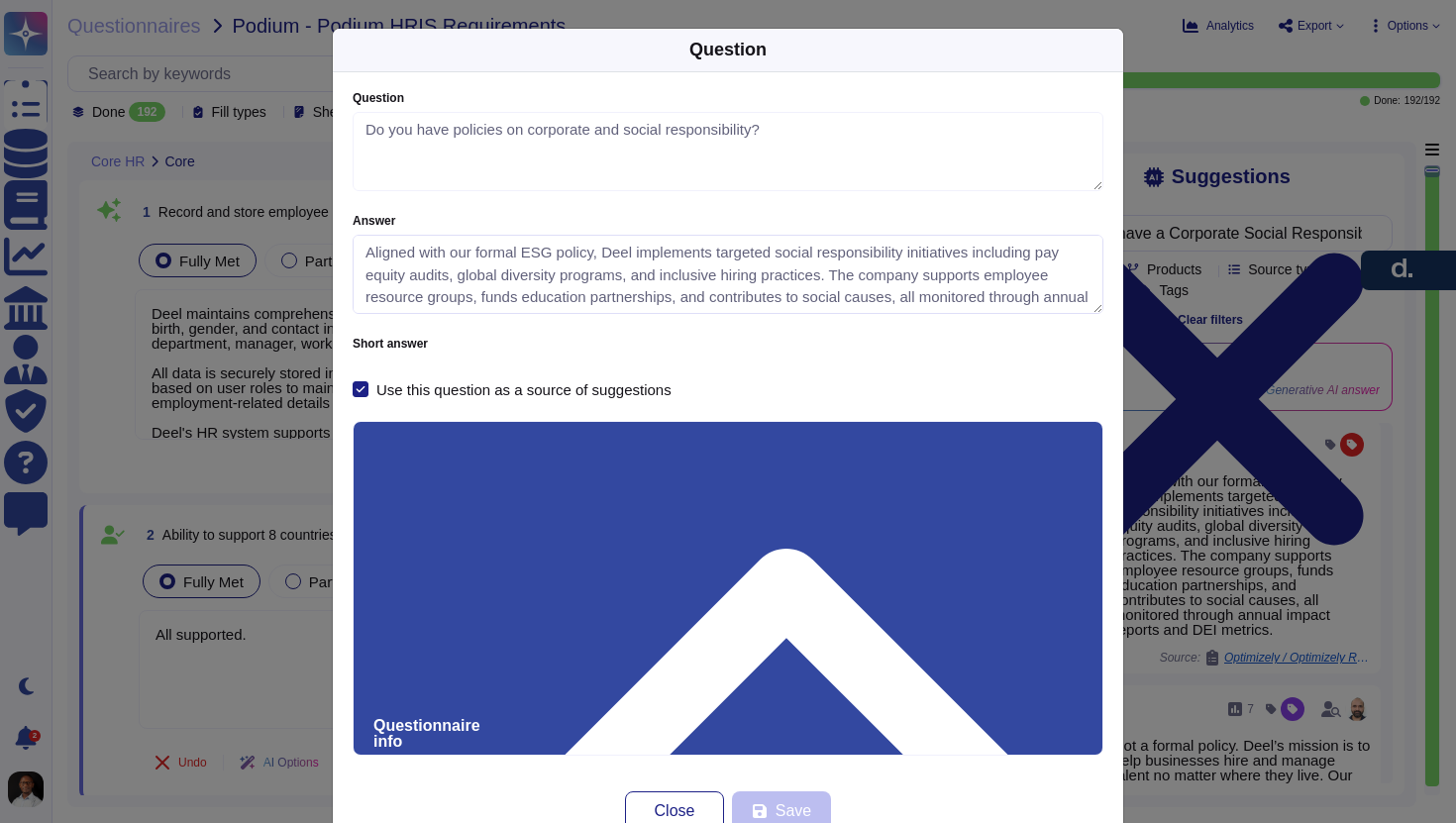 click on "Aligned with our formal ESG policy, Deel implements targeted social responsibility initiatives including pay equity audits, global diversity programs, and inclusive hiring practices. The company supports employee resource groups, funds education partnerships, and contributes to social causes, all monitored through annual impact reports and DEI metrics." at bounding box center [728, 274] 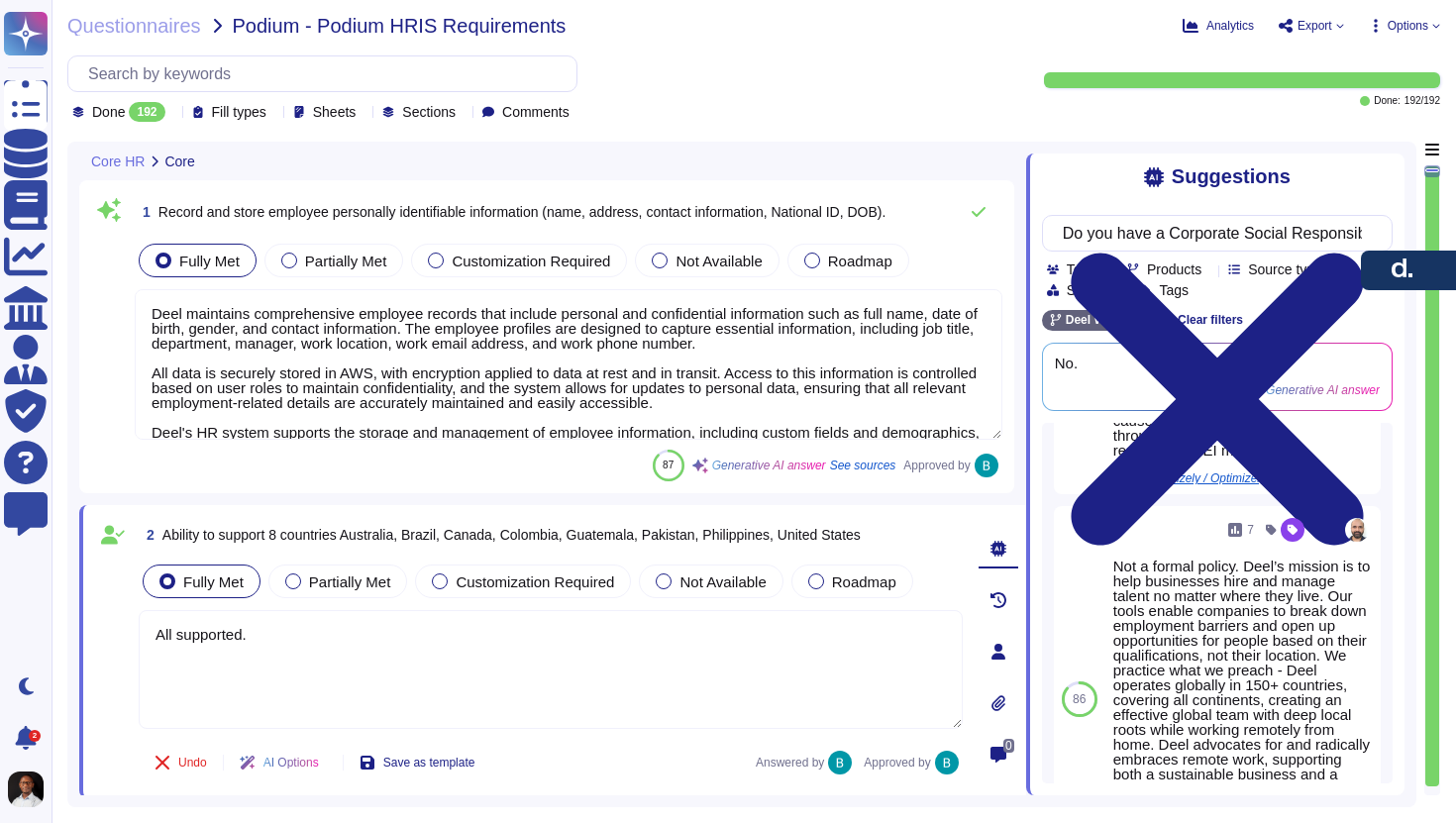 scroll, scrollTop: 390, scrollLeft: 0, axis: vertical 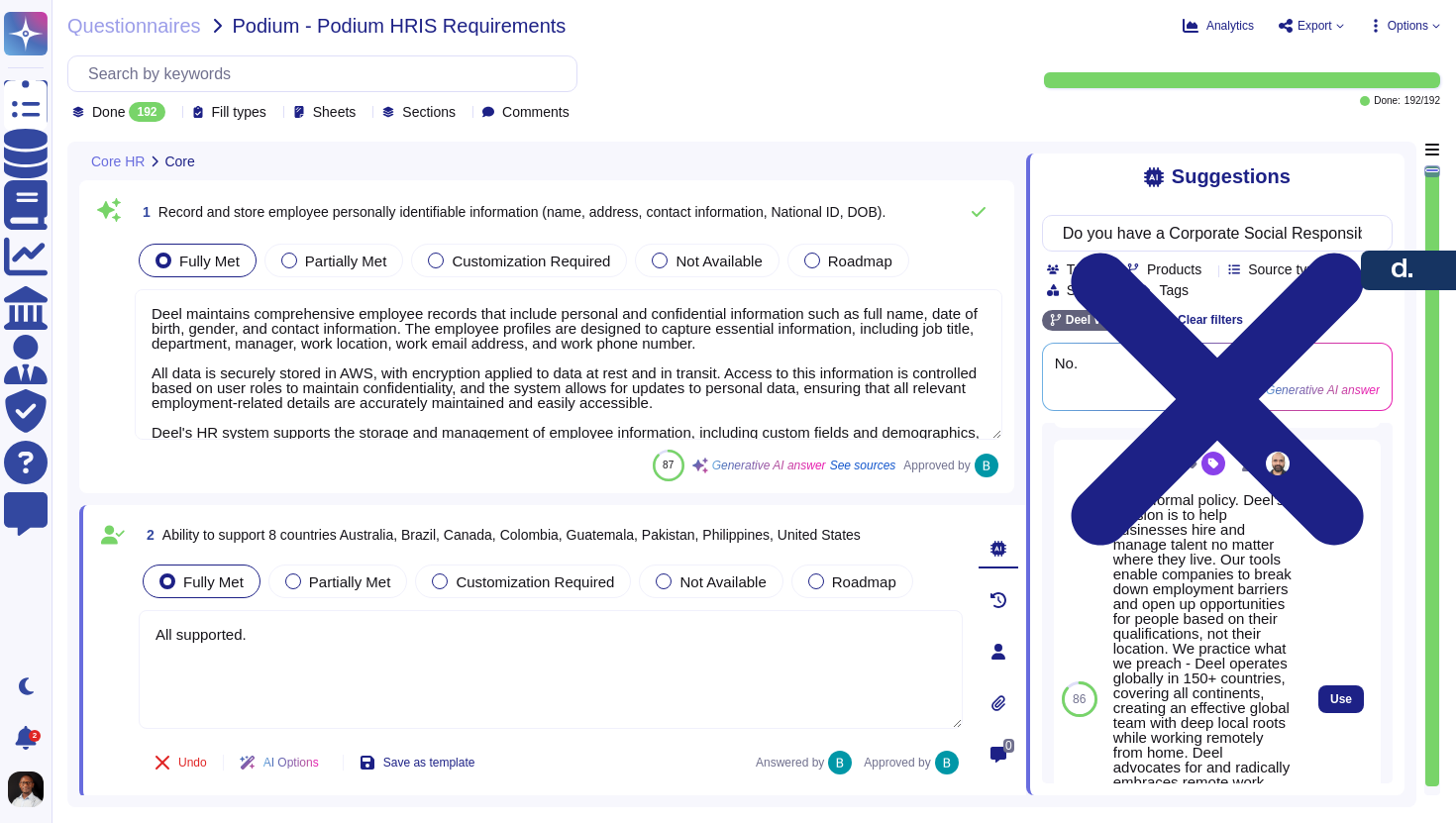 click on "Not a formal policy. Deel’s mission is to help businesses hire and manage talent no matter where they live. Our tools enable companies to break down employment barriers and open up opportunities for people based on their qualifications, not their location. We practice what we preach - Deel operates globally in 150+ countries, covering all continents, creating an effective global team with deep local roots while working remotely from home.  Deel advocates for and radically embraces remote work, supporting both a sustainable business and a sustainable society. Deel’s remote working business model and a suitable planet are intertwined principles. Deel offers and practices the mechanisms to achieve that." at bounding box center (1203, 707) 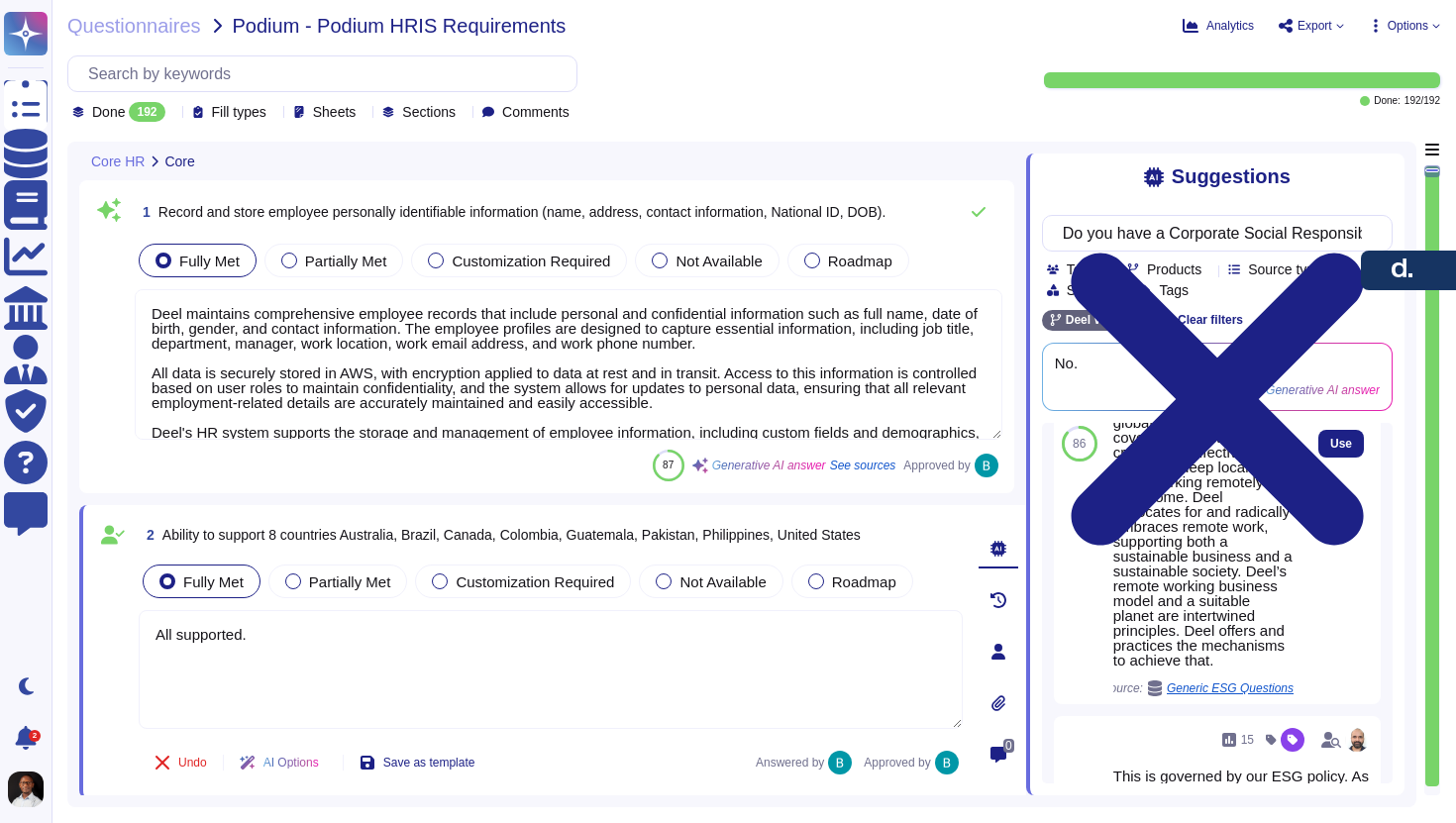scroll, scrollTop: 651, scrollLeft: 0, axis: vertical 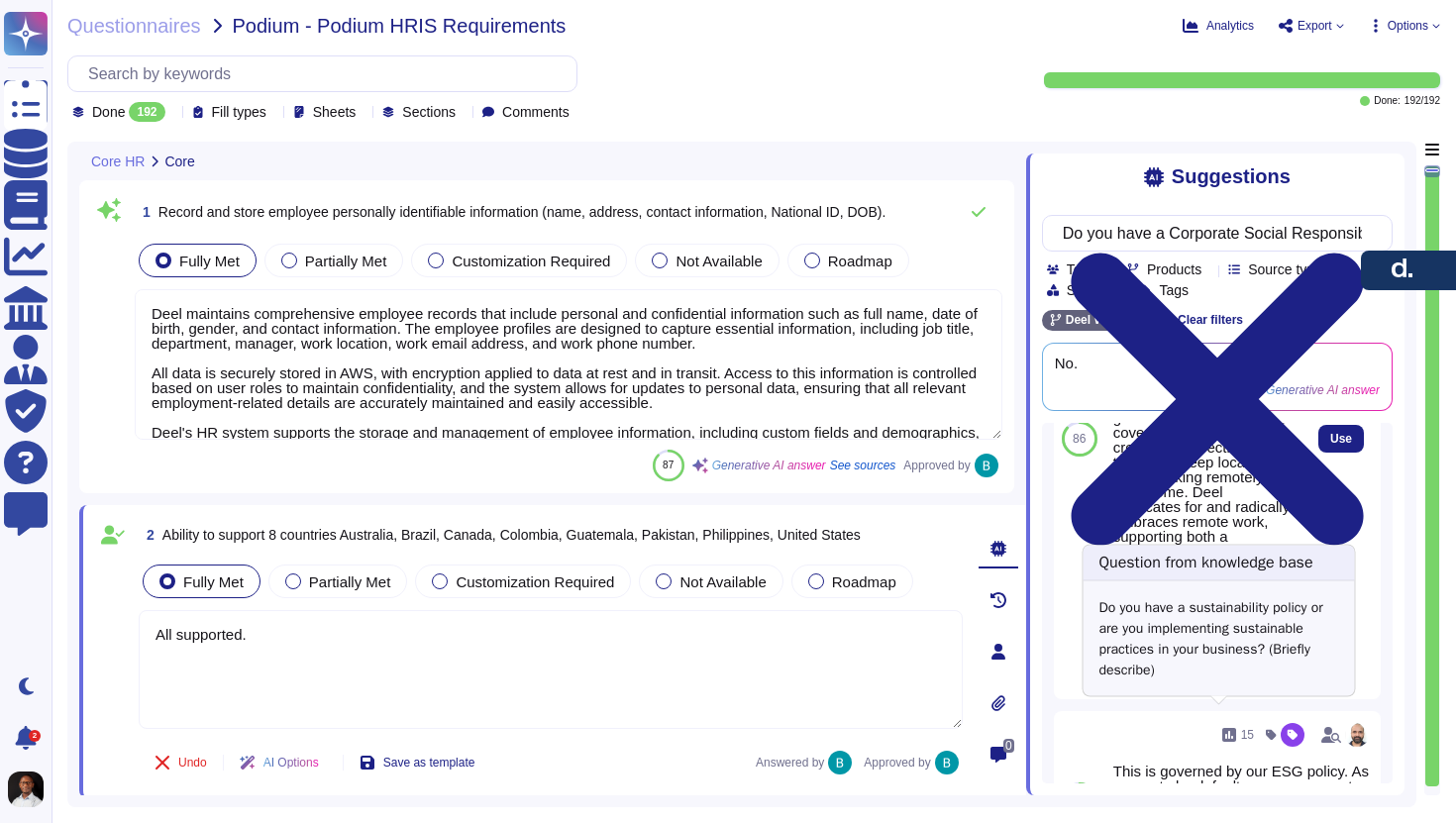 click on "Generic ESG Questions" at bounding box center [1230, 683] 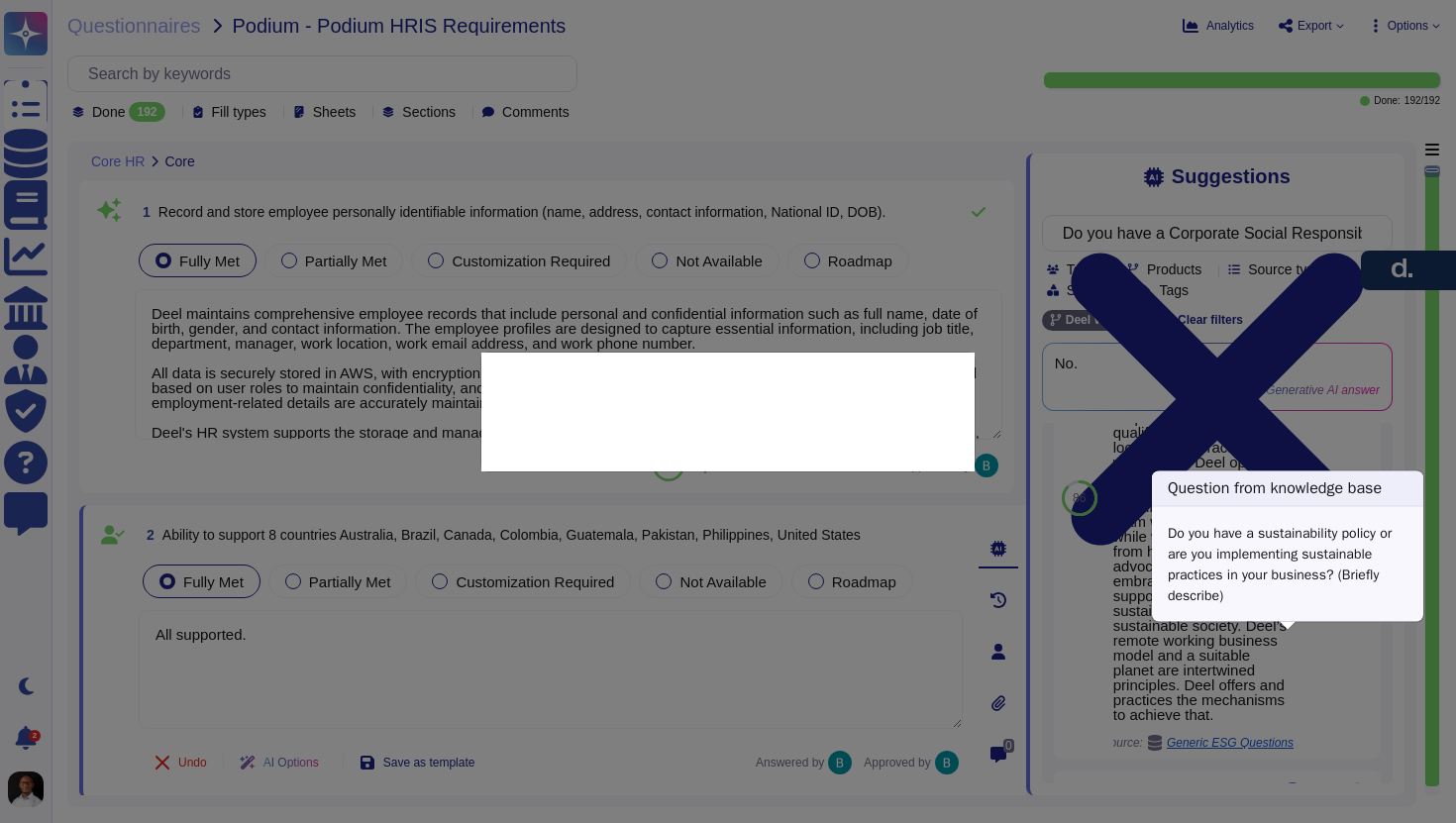 scroll, scrollTop: 576, scrollLeft: 0, axis: vertical 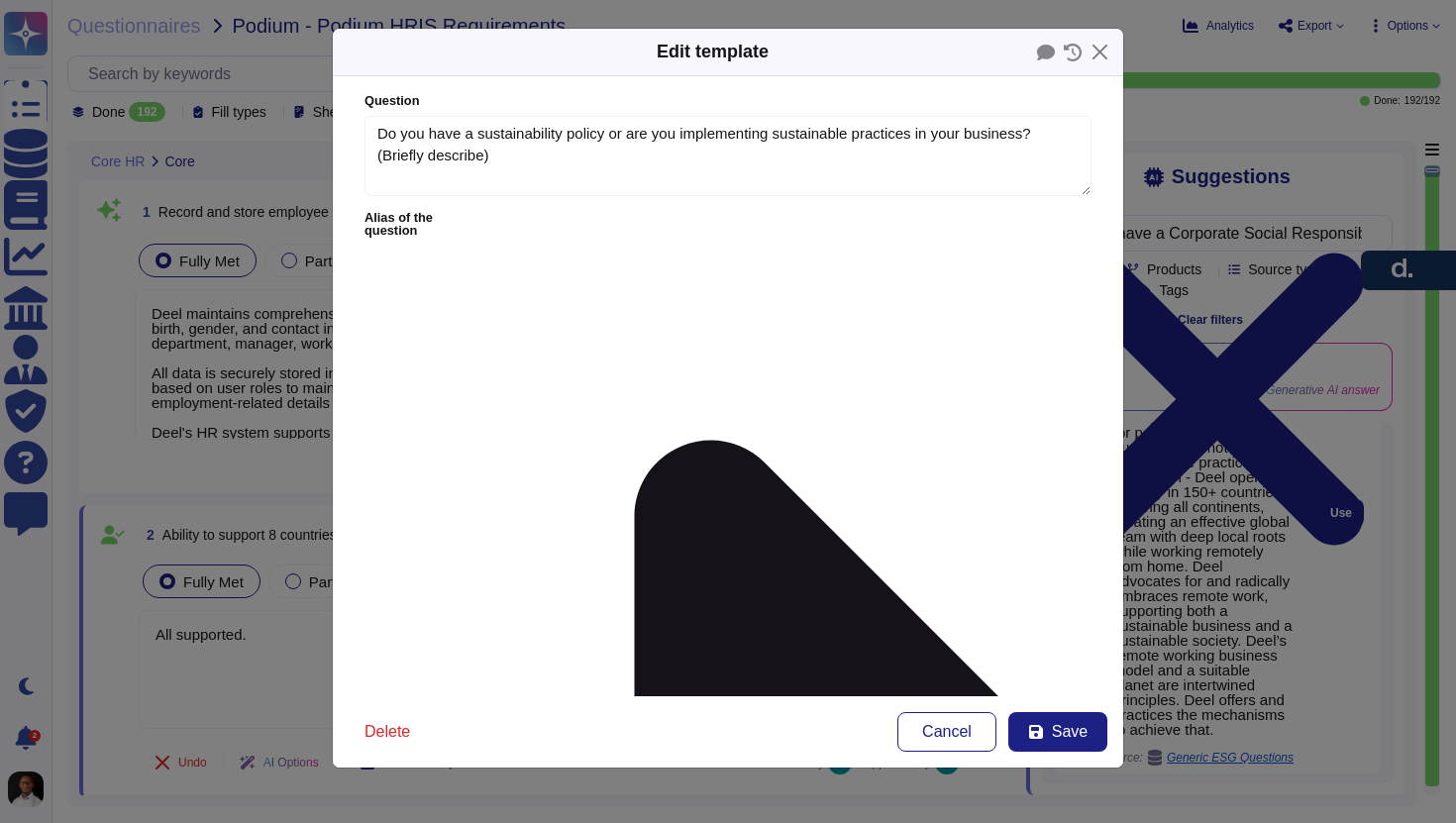 type on "Do you have a sustainability policy or are you implementing sustainable practices in your business? (Briefly describe)" 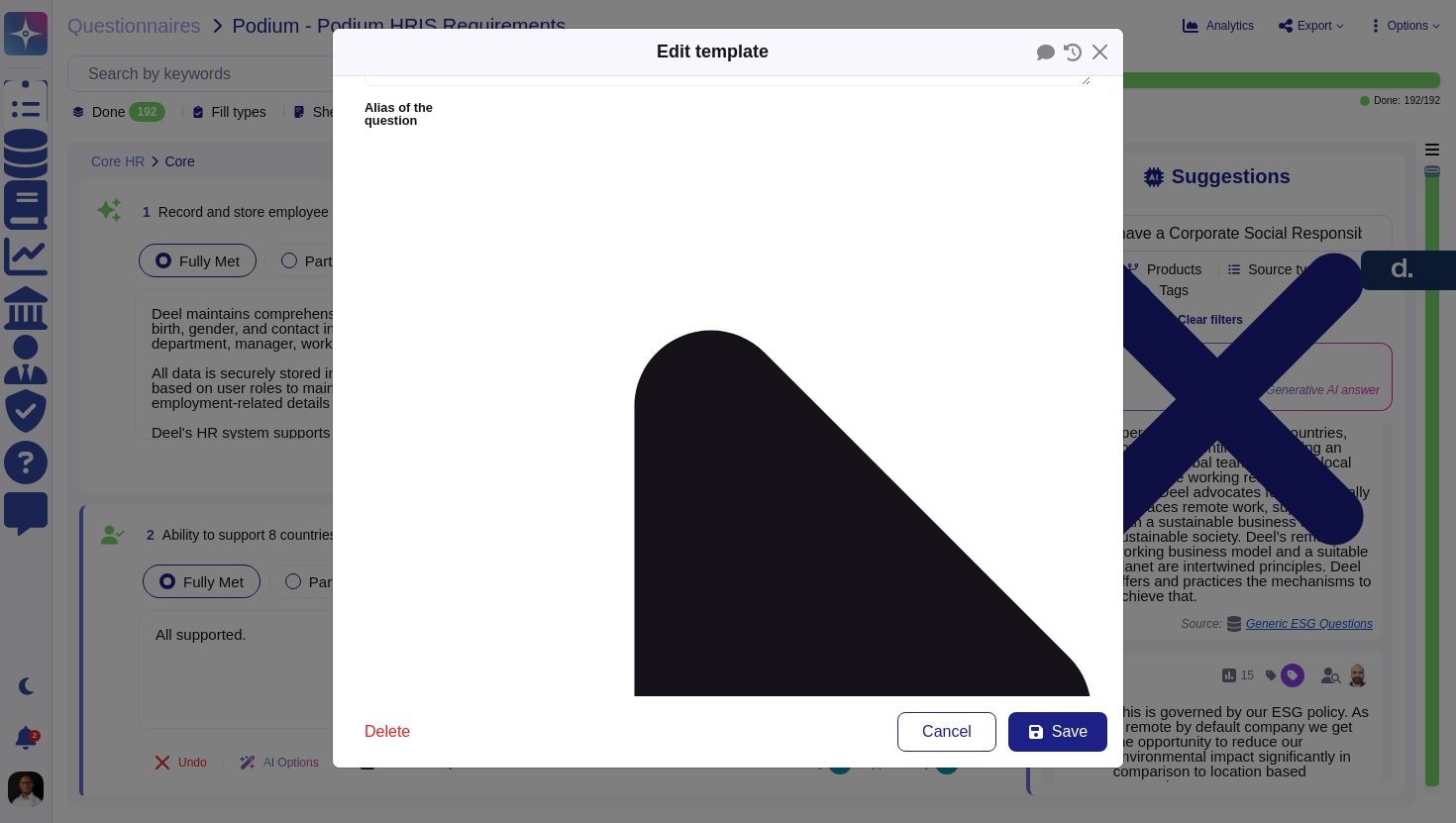scroll, scrollTop: 253, scrollLeft: 0, axis: vertical 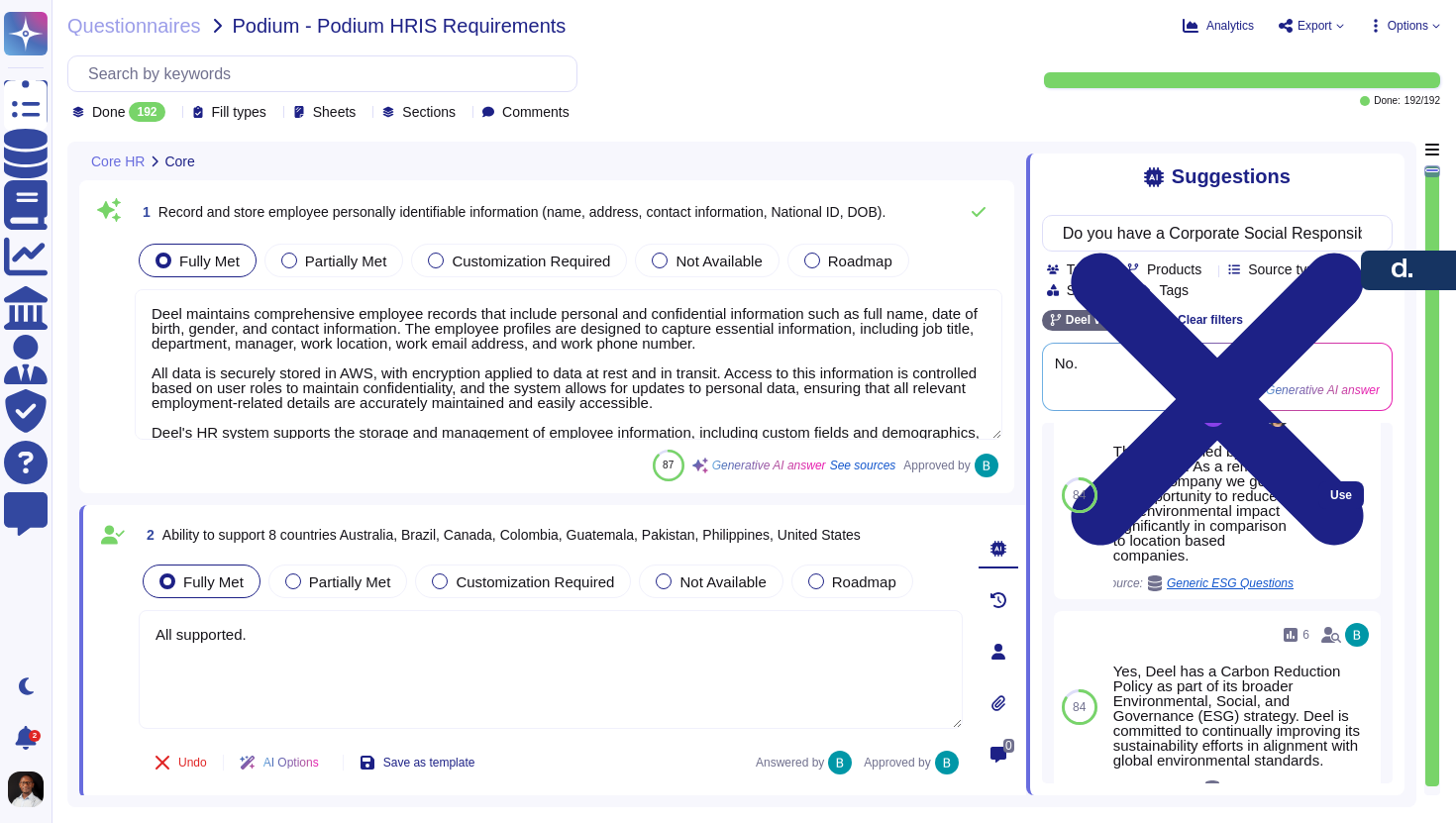click on "This is governed by our ESG policy. As a remote by default company we get the opportunity to reduce our environmental impact significantly in comparison to location based companies." at bounding box center [1203, 503] 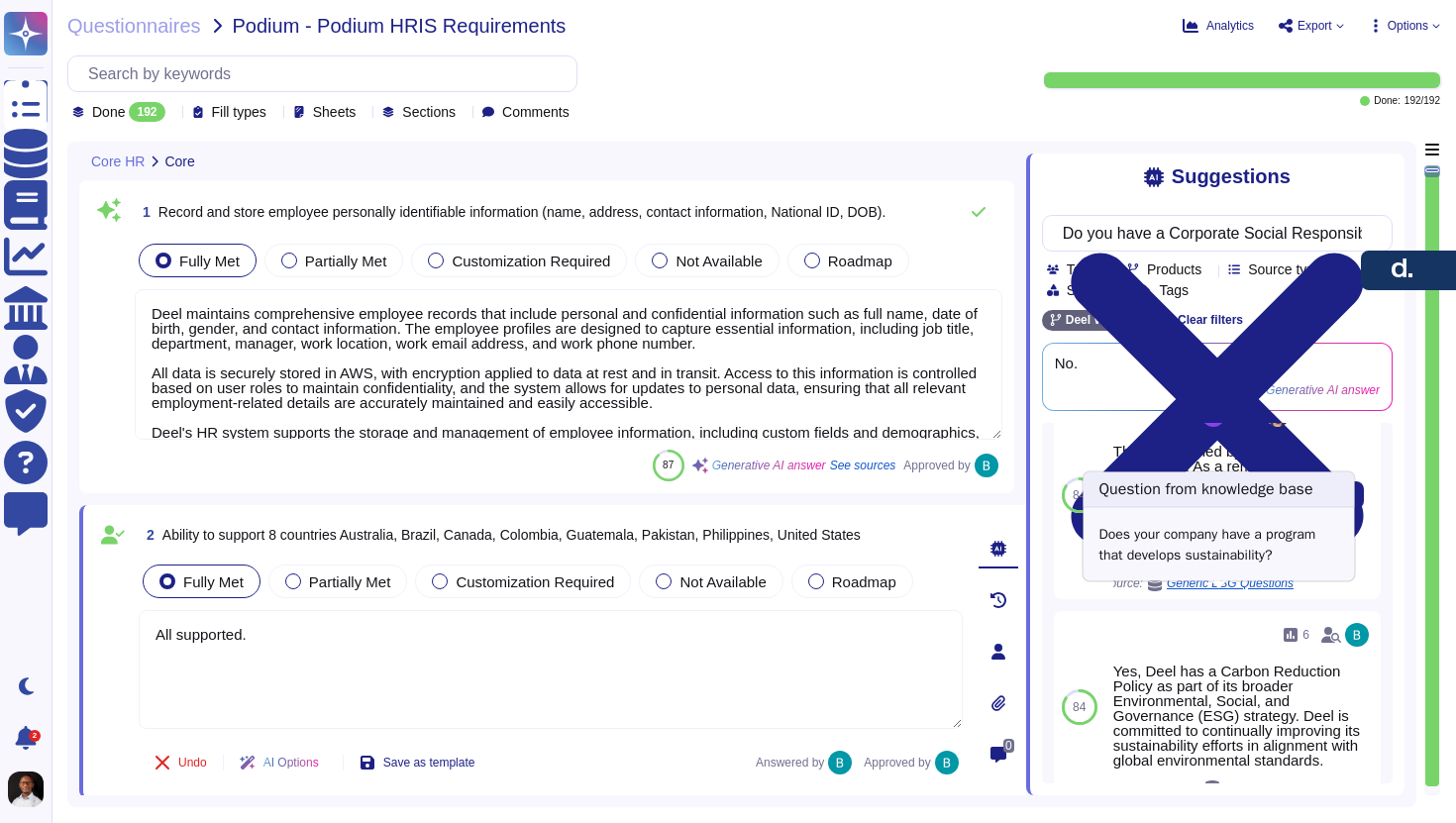 click on "Generic ESG Questions" at bounding box center (1230, 583) 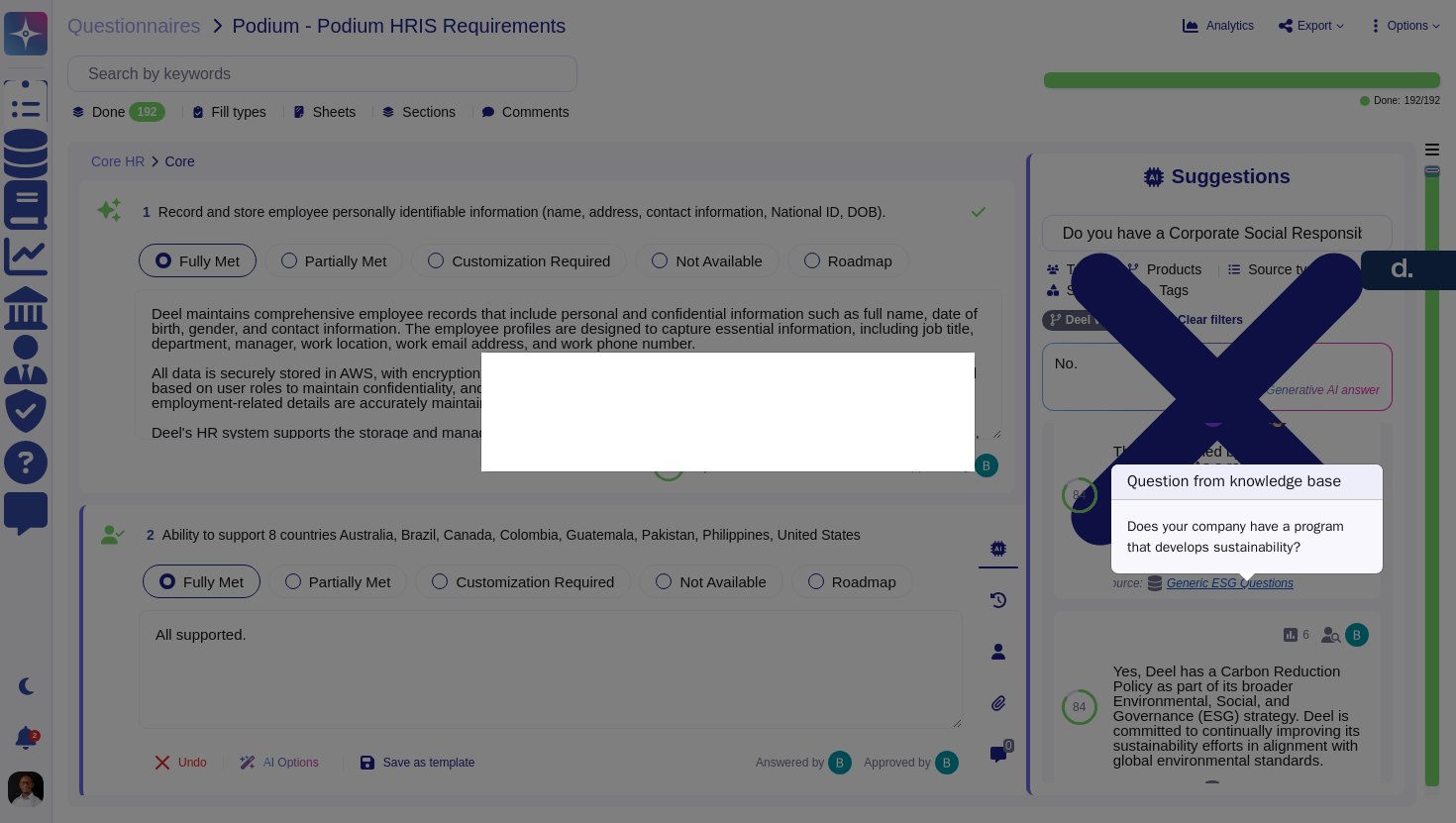 scroll, scrollTop: 822, scrollLeft: 0, axis: vertical 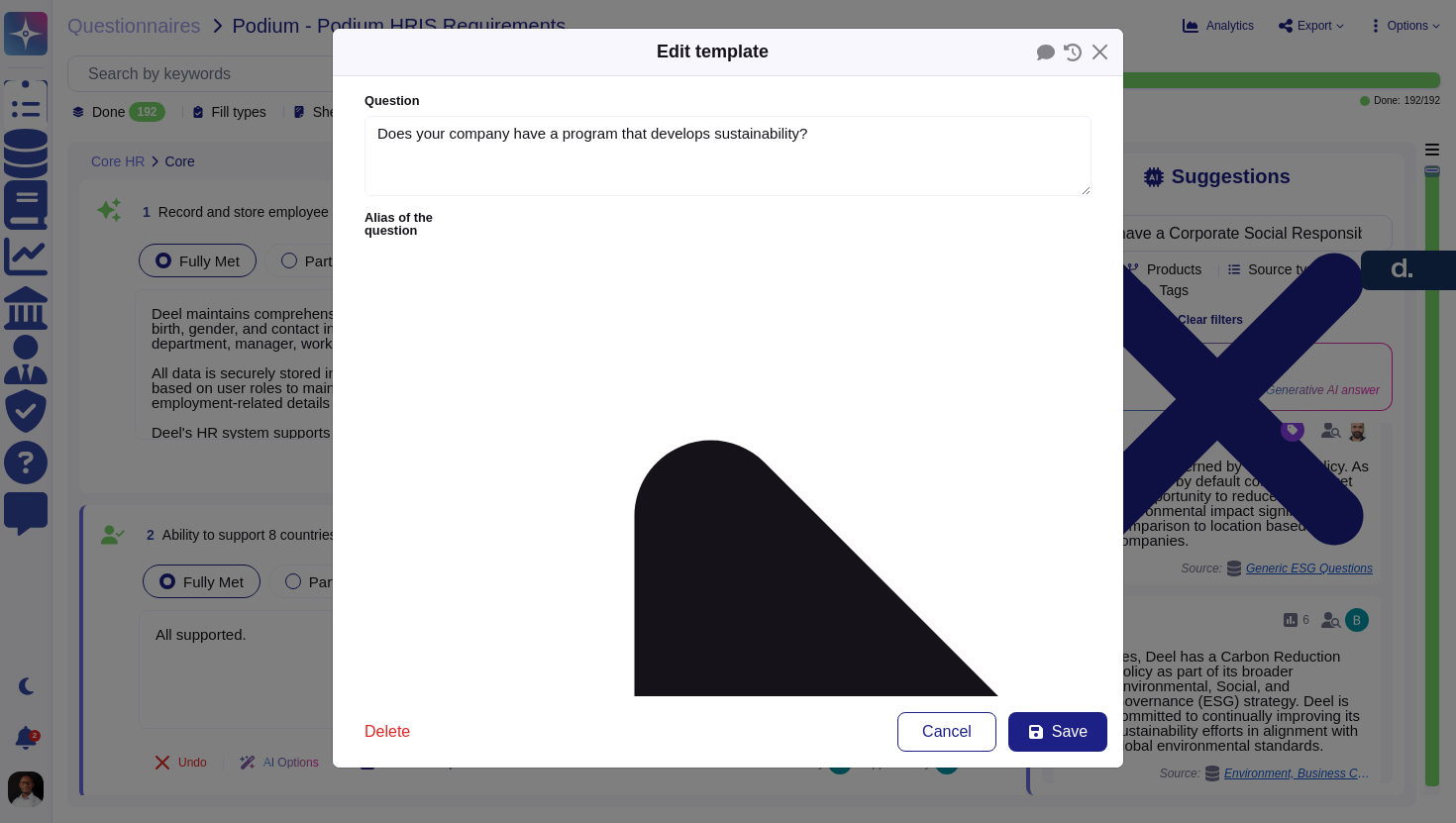 type on "Does your company have a program that develops sustainability?" 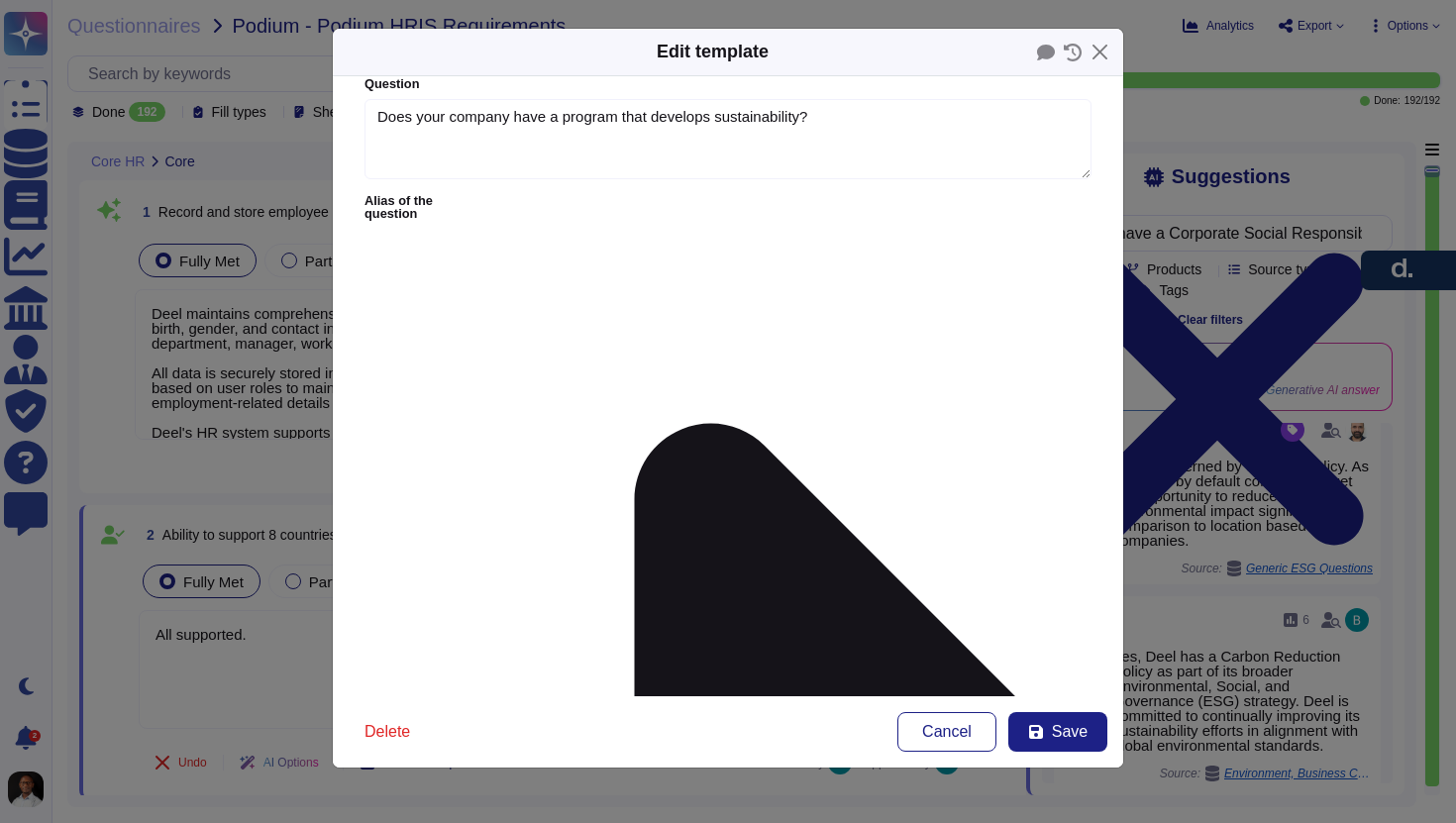 scroll, scrollTop: 0, scrollLeft: 0, axis: both 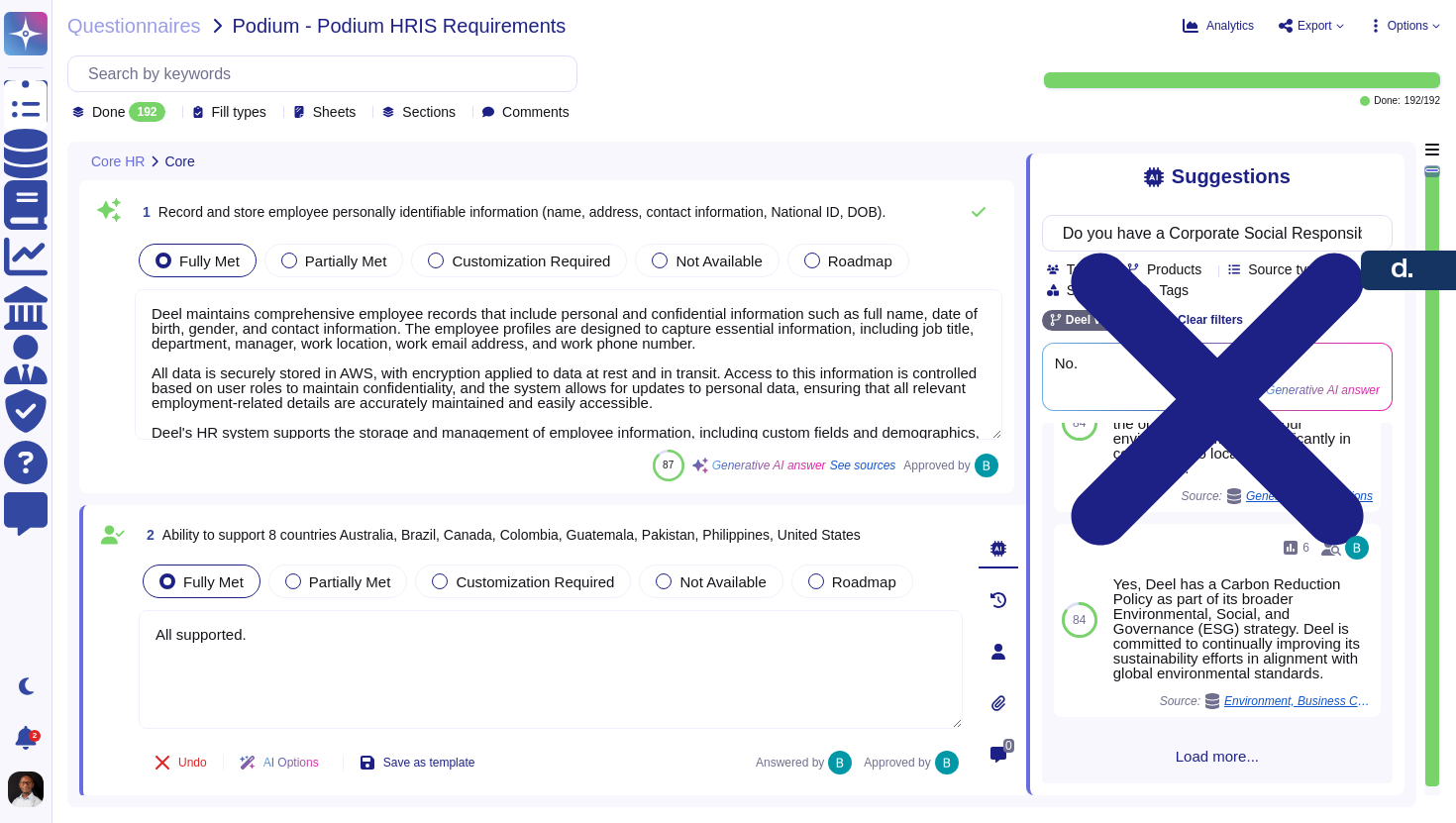click on "Load more..." at bounding box center [1217, 756] 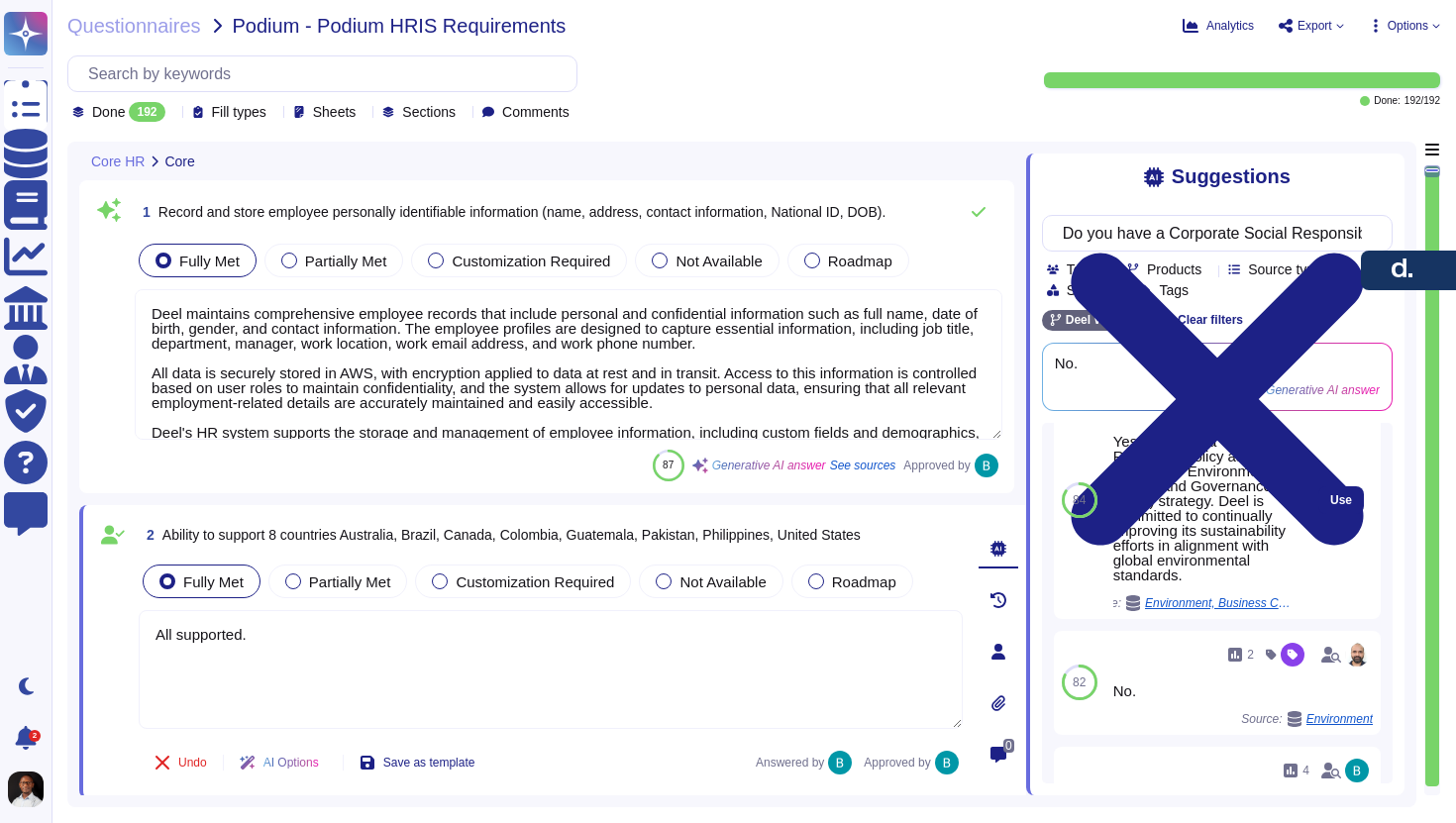 scroll, scrollTop: 1025, scrollLeft: 0, axis: vertical 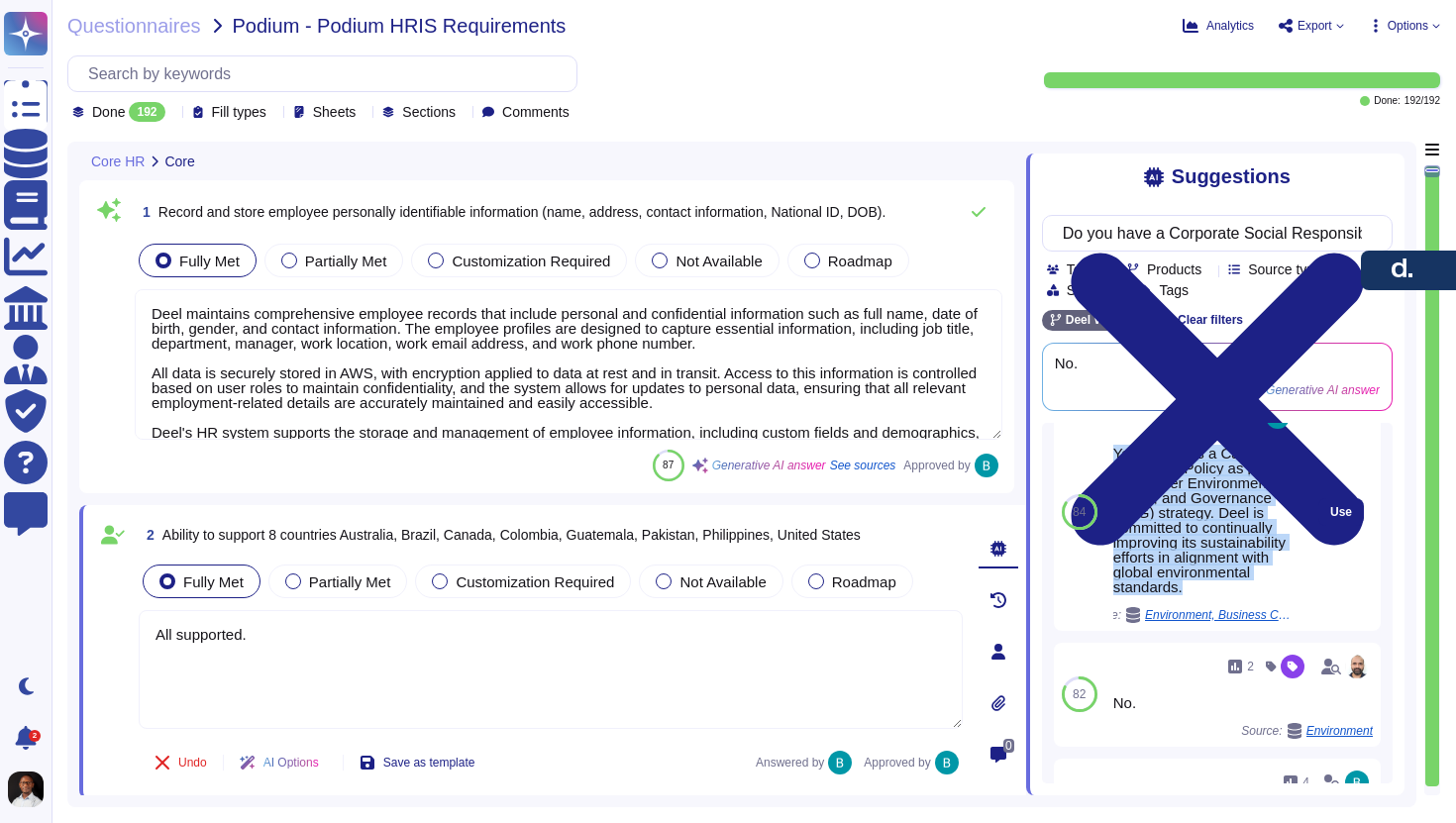 drag, startPoint x: 1116, startPoint y: 467, endPoint x: 1277, endPoint y: 609, distance: 214.67417 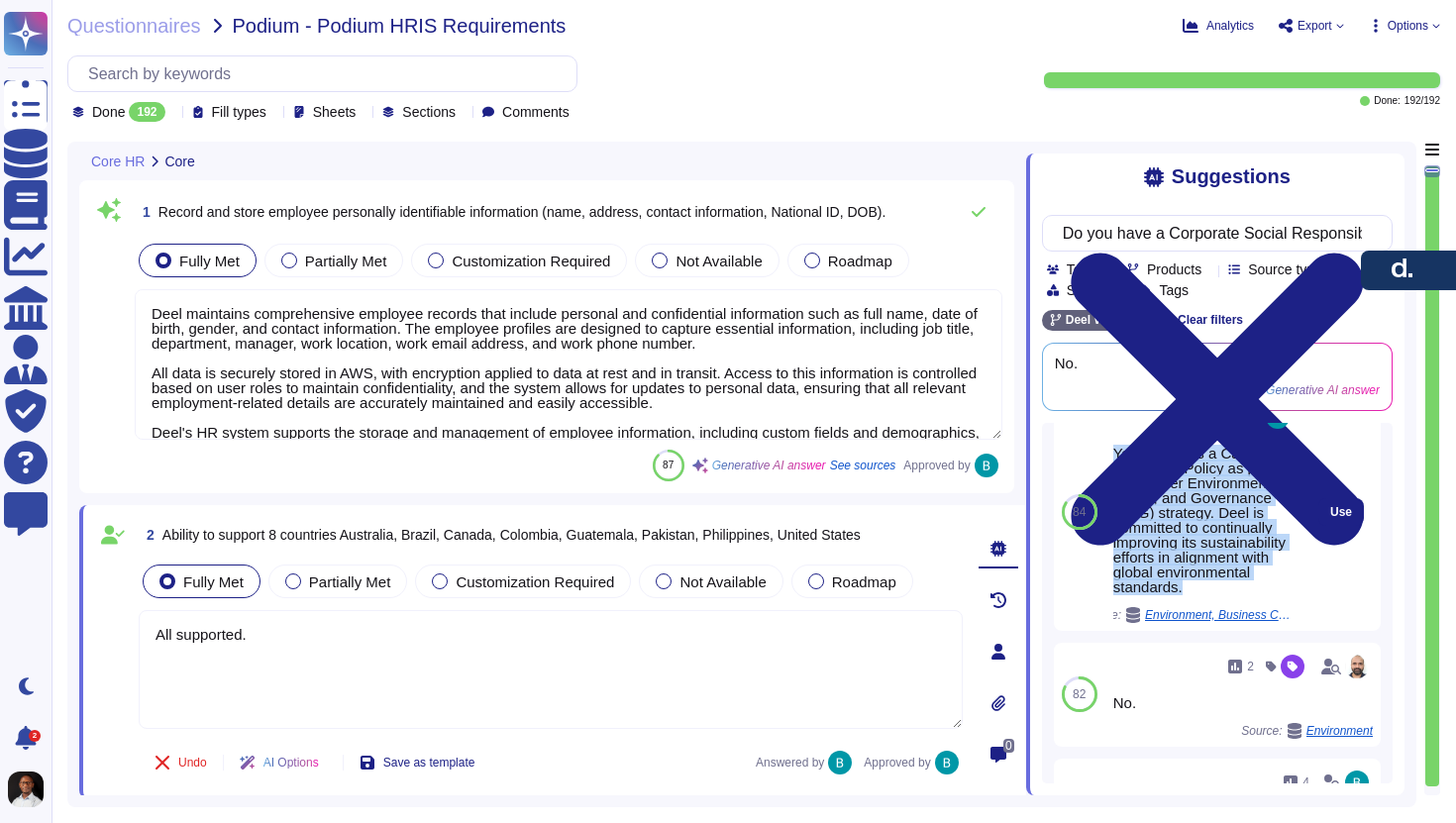 copy on "Yes, Deel has a Carbon Reduction Policy as part of its broader Environmental, Social, and Governance (ESG) strategy. Deel is committed to continually improving its sustainability efforts in alignment with global environmental standards." 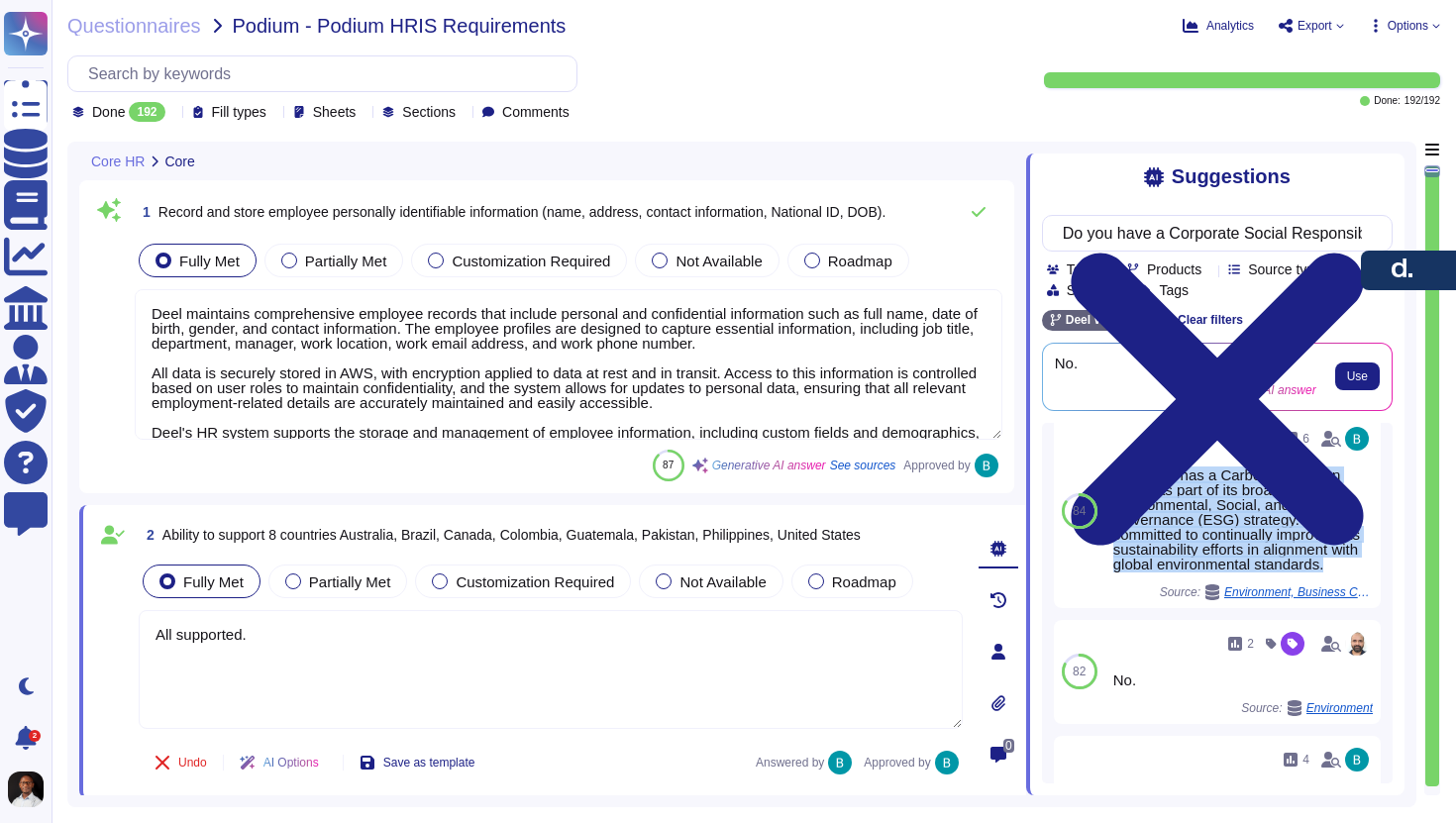 scroll, scrollTop: 995, scrollLeft: 0, axis: vertical 